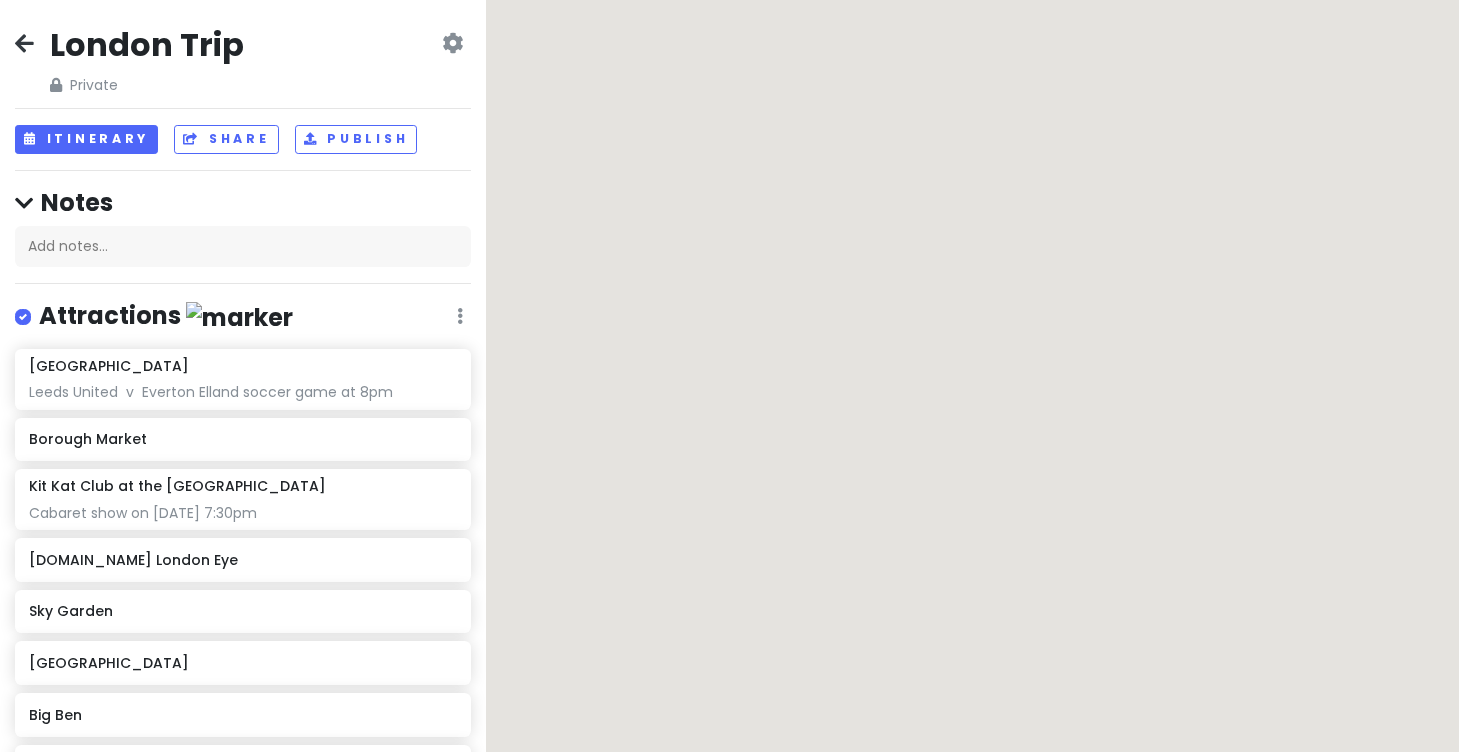 scroll, scrollTop: 0, scrollLeft: 0, axis: both 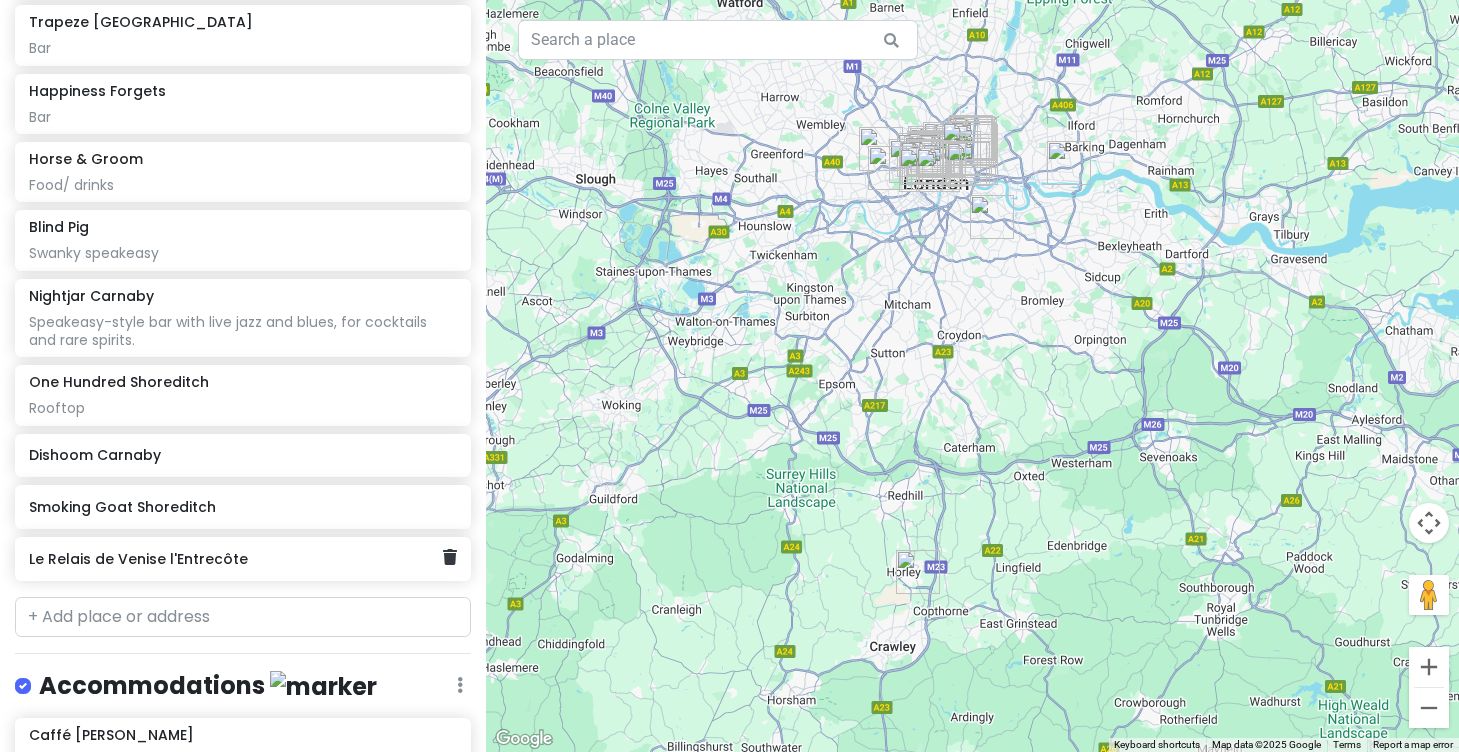 click on "Le Relais de Venise l'Entrecôte" at bounding box center [236, 559] 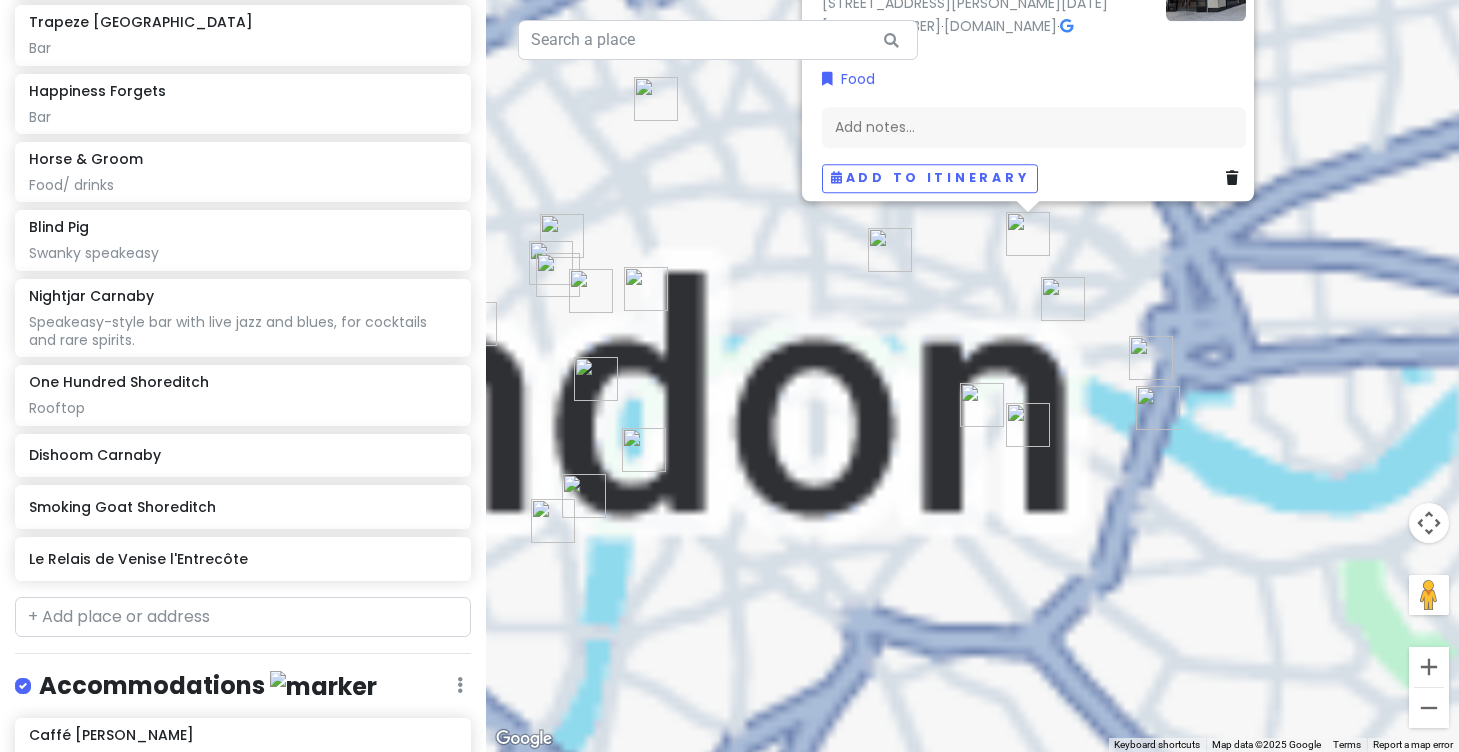 drag, startPoint x: 1068, startPoint y: 359, endPoint x: 920, endPoint y: 683, distance: 356.20218 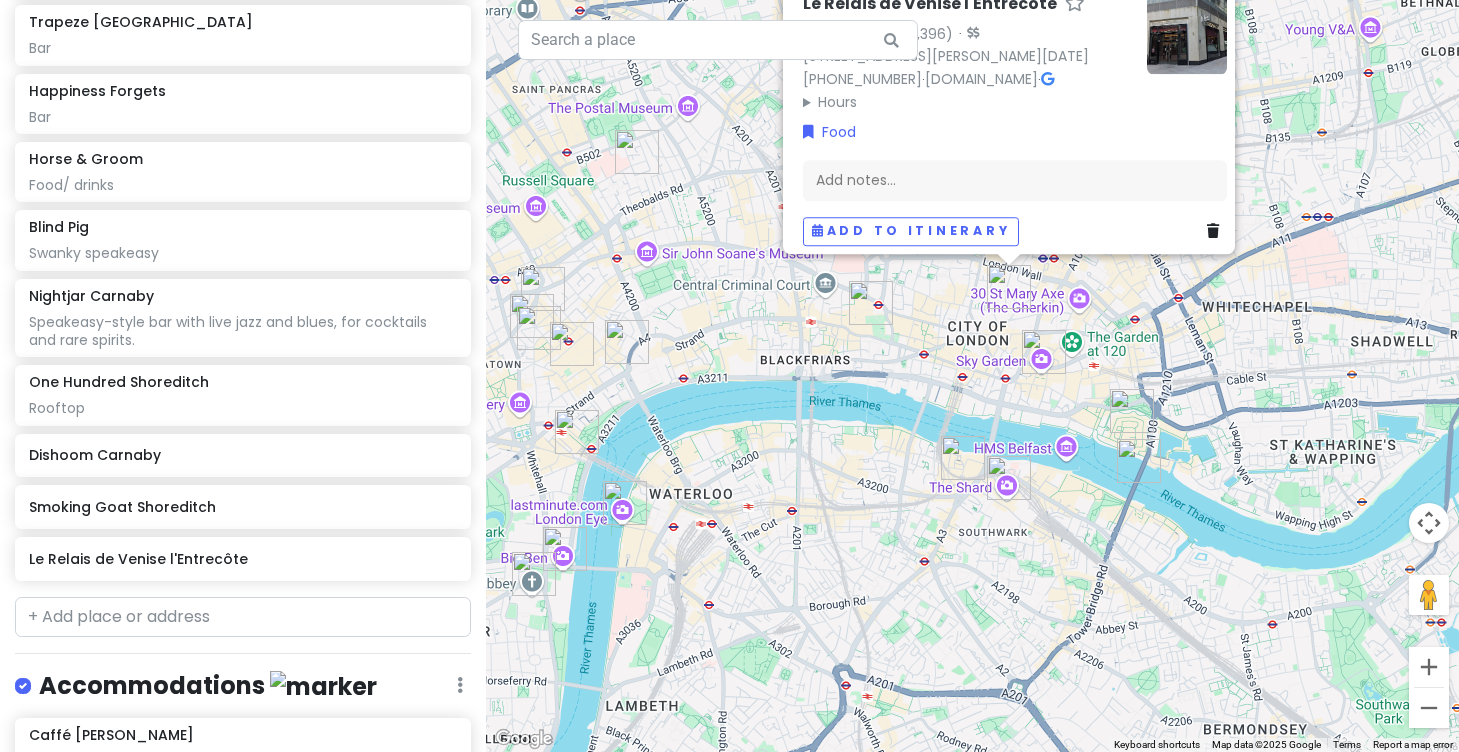 drag, startPoint x: 945, startPoint y: 308, endPoint x: 918, endPoint y: 434, distance: 128.86038 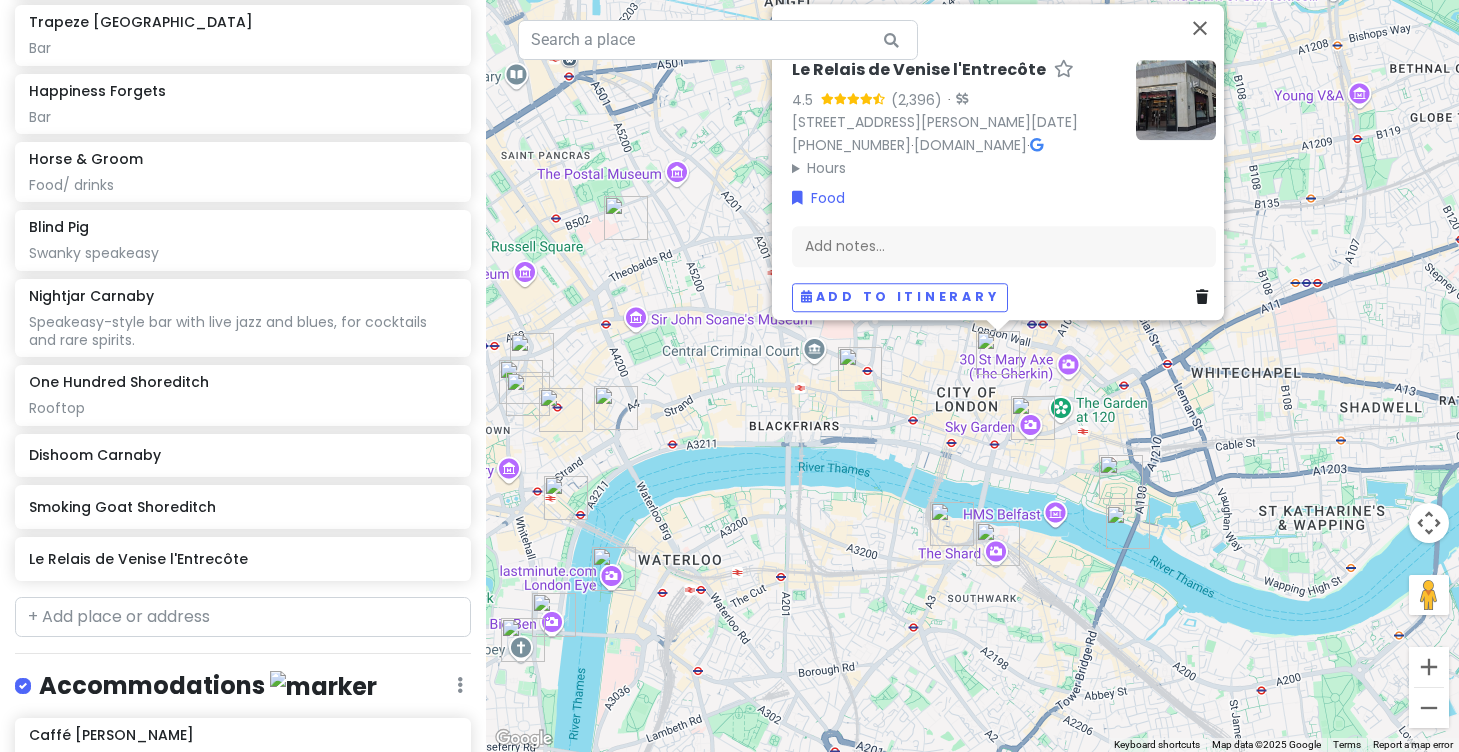 click on "Le Relais de Venise l'Entrecôte 4.5        (2,396)    ·    [STREET_ADDRESS][PERSON_NAME][DATE] [PHONE_NUMBER]   ·   [DOMAIN_NAME]   ·   Hours [DATE]  11:30 AM – 2:30 PM, 5:30 – 10:00 PM [DATE]  11:30 AM – 2:30 PM, 5:30 – 10:00 PM [DATE]  11:30 AM – 2:30 PM, 5:30 – 10:00 PM [DATE]  11:30 AM – 2:30 PM, 5:30 – 10:00 PM [DATE]  11:30 AM – 2:30 PM, 5:30 – 10:00 PM [DATE]  12:00 – 2:30 PM, 5:30 – 10:00 PM [DATE]  Closed Food Add notes...  Add to itinerary" at bounding box center (972, 376) 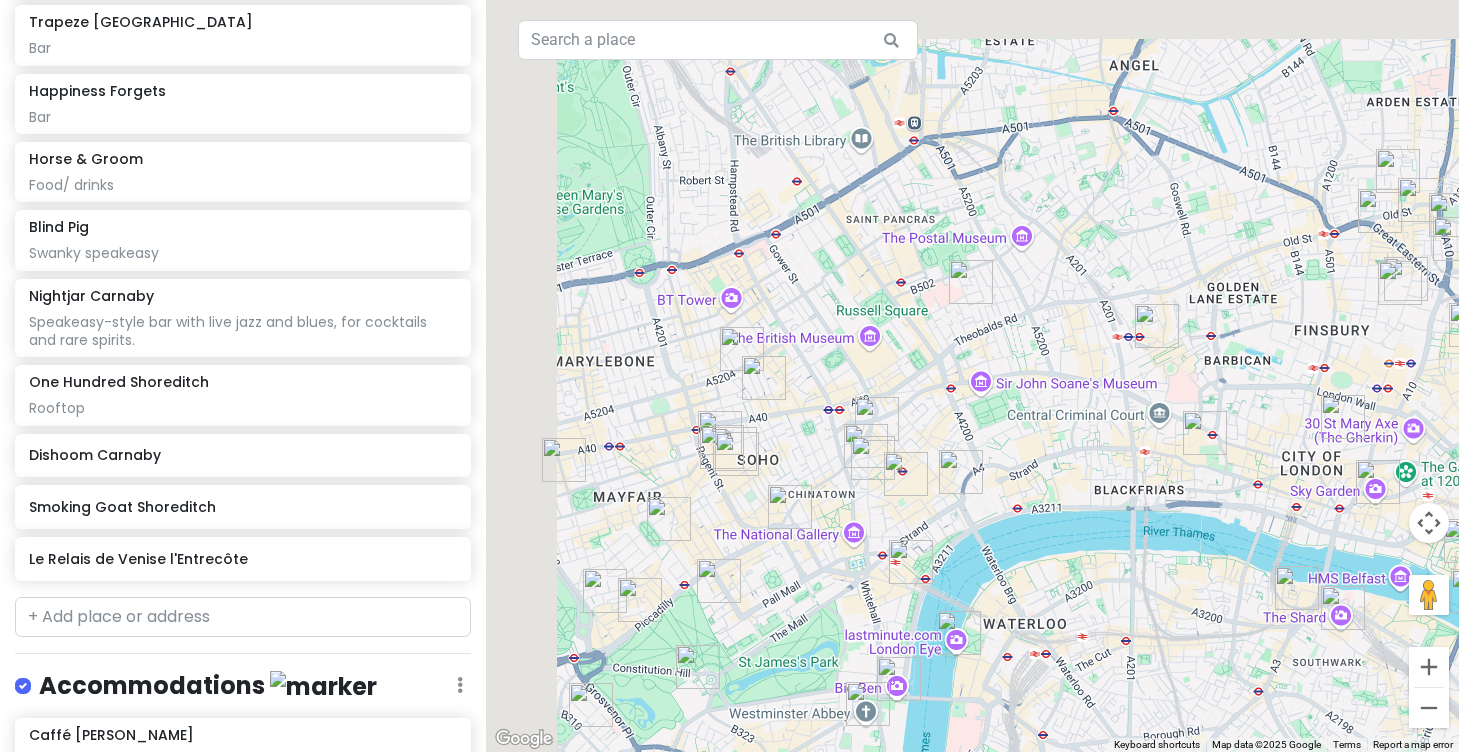 drag, startPoint x: 853, startPoint y: 416, endPoint x: 1200, endPoint y: 480, distance: 352.85266 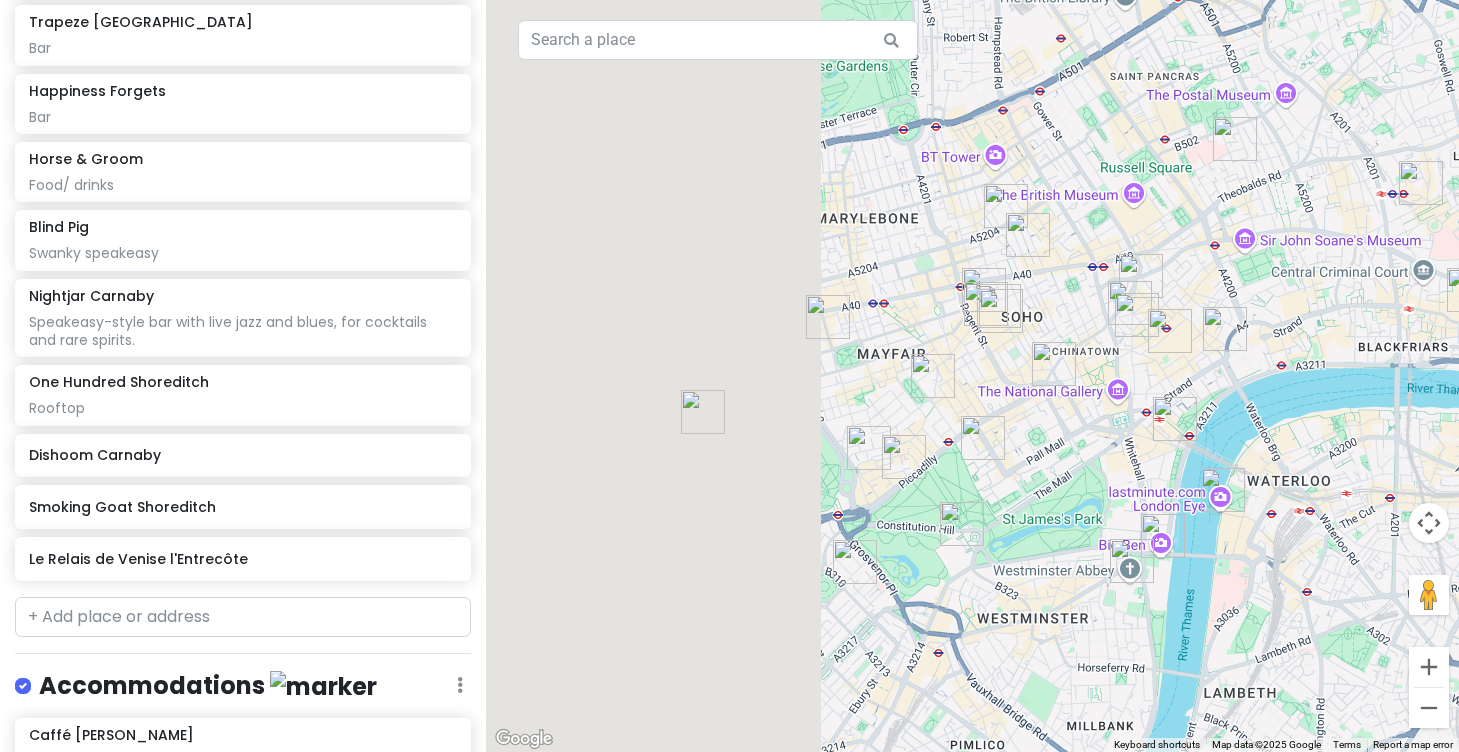 drag, startPoint x: 1371, startPoint y: 252, endPoint x: 1296, endPoint y: 147, distance: 129.03488 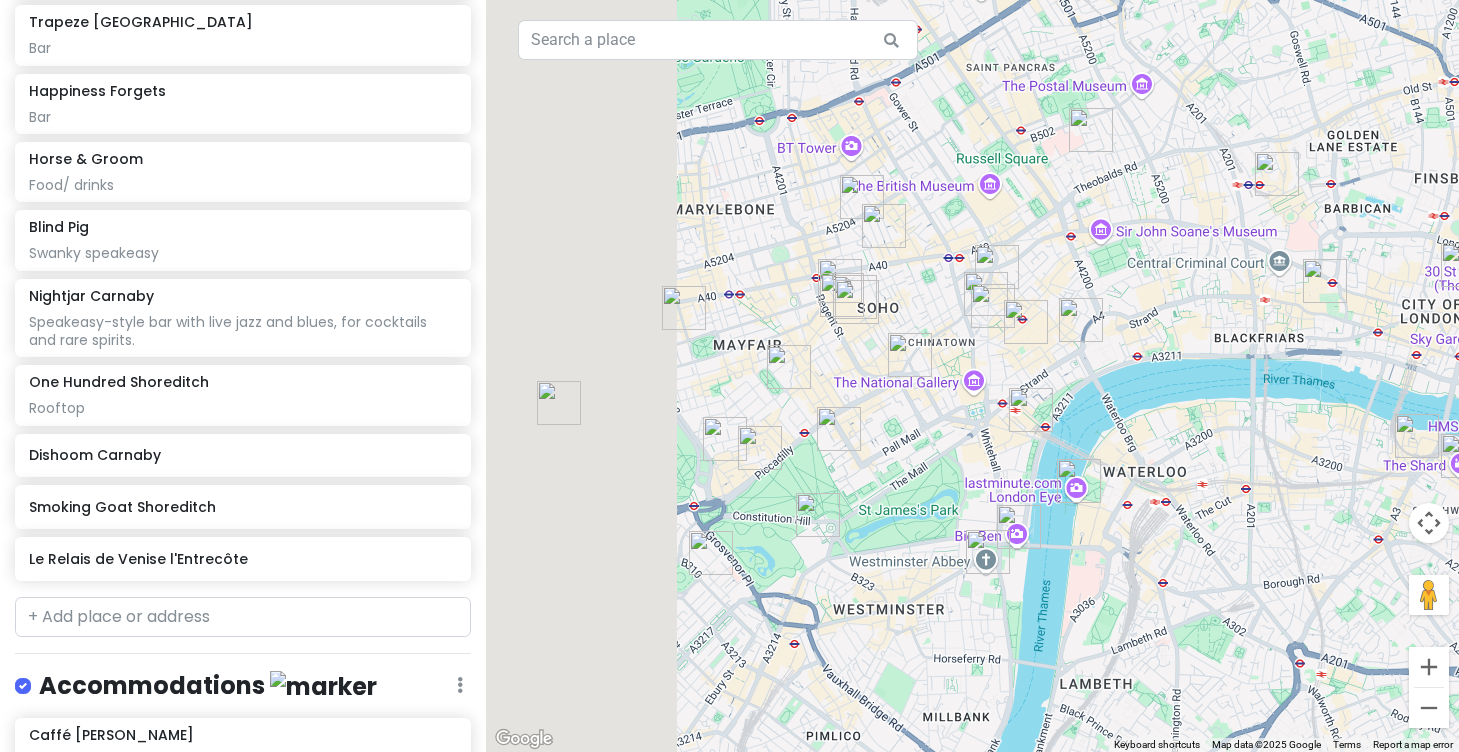 drag, startPoint x: 1007, startPoint y: 406, endPoint x: 869, endPoint y: 403, distance: 138.03261 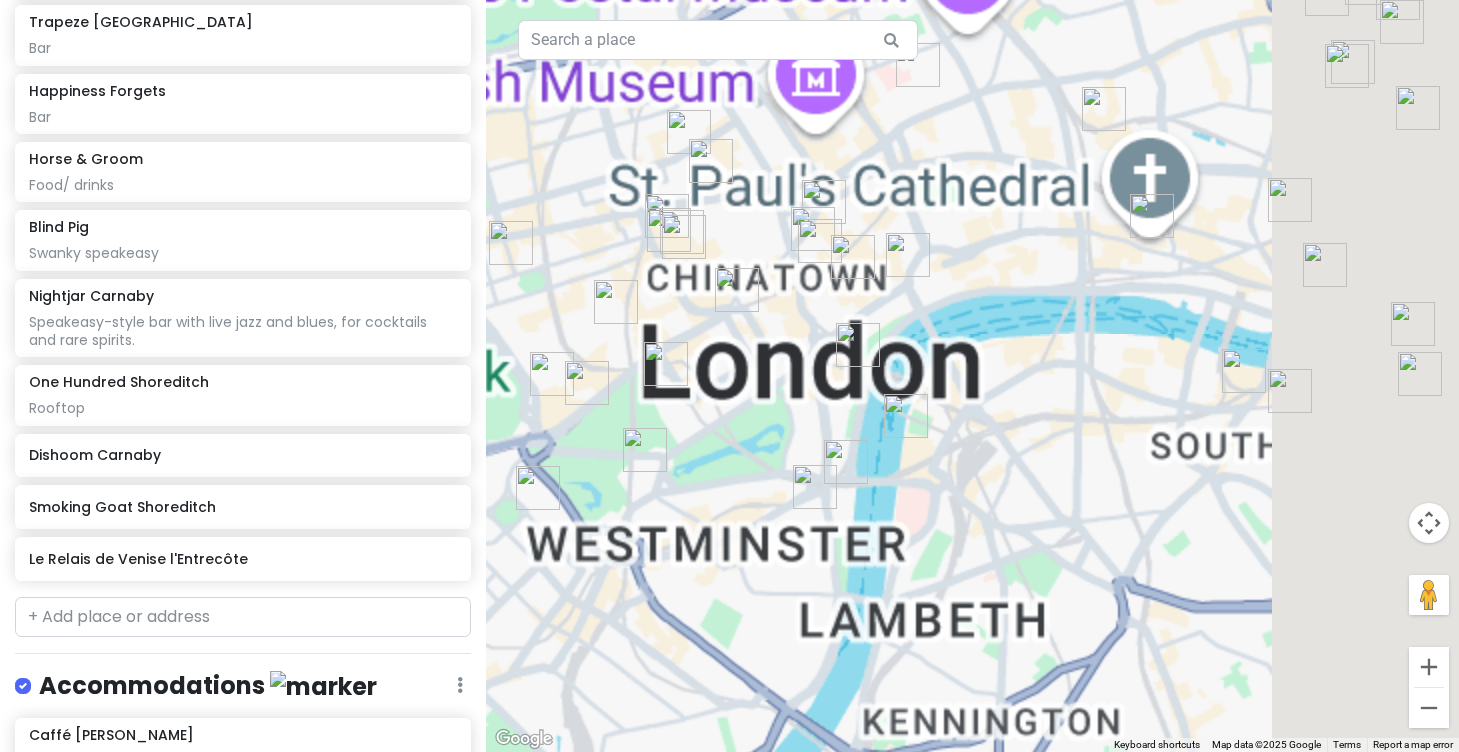 drag, startPoint x: 1296, startPoint y: 455, endPoint x: 977, endPoint y: 482, distance: 320.1406 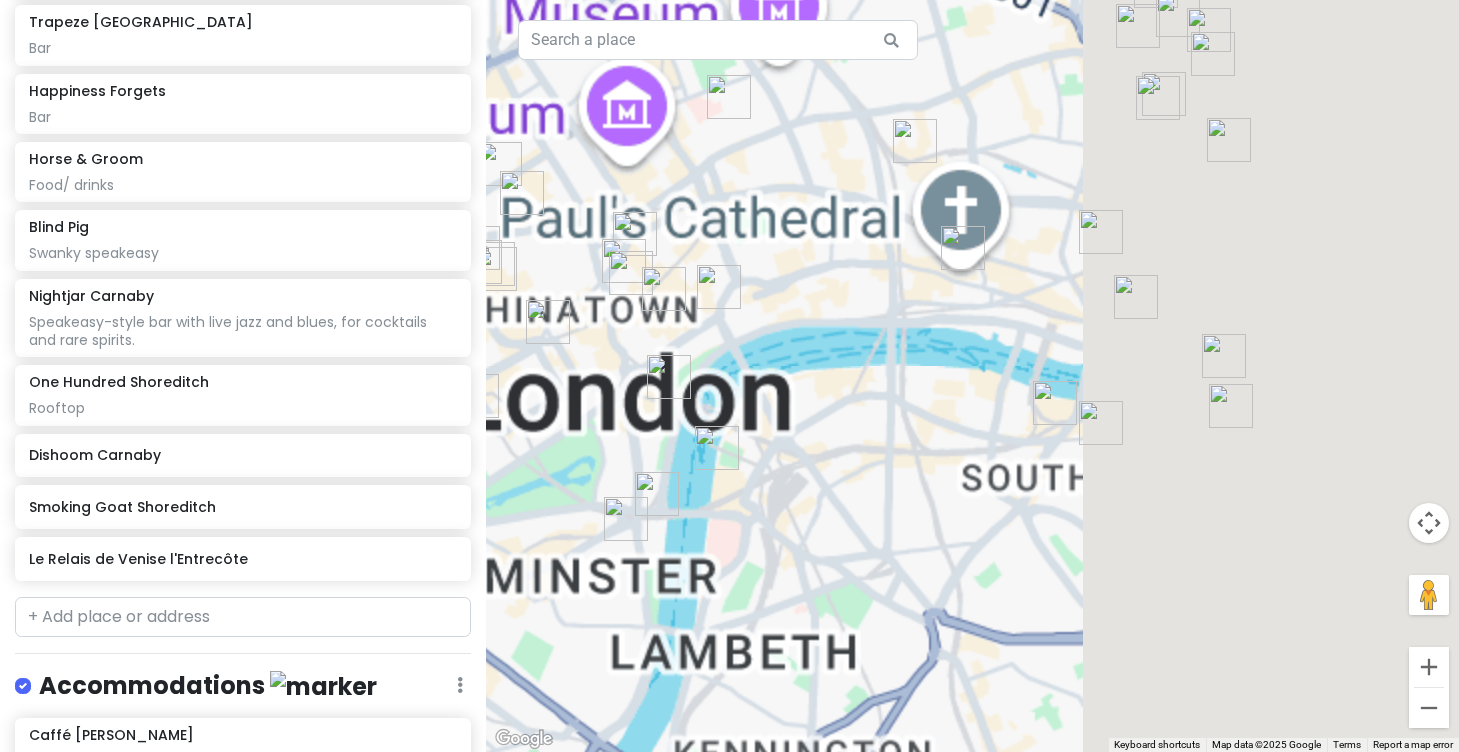 drag, startPoint x: 1289, startPoint y: 384, endPoint x: 1098, endPoint y: 415, distance: 193.49936 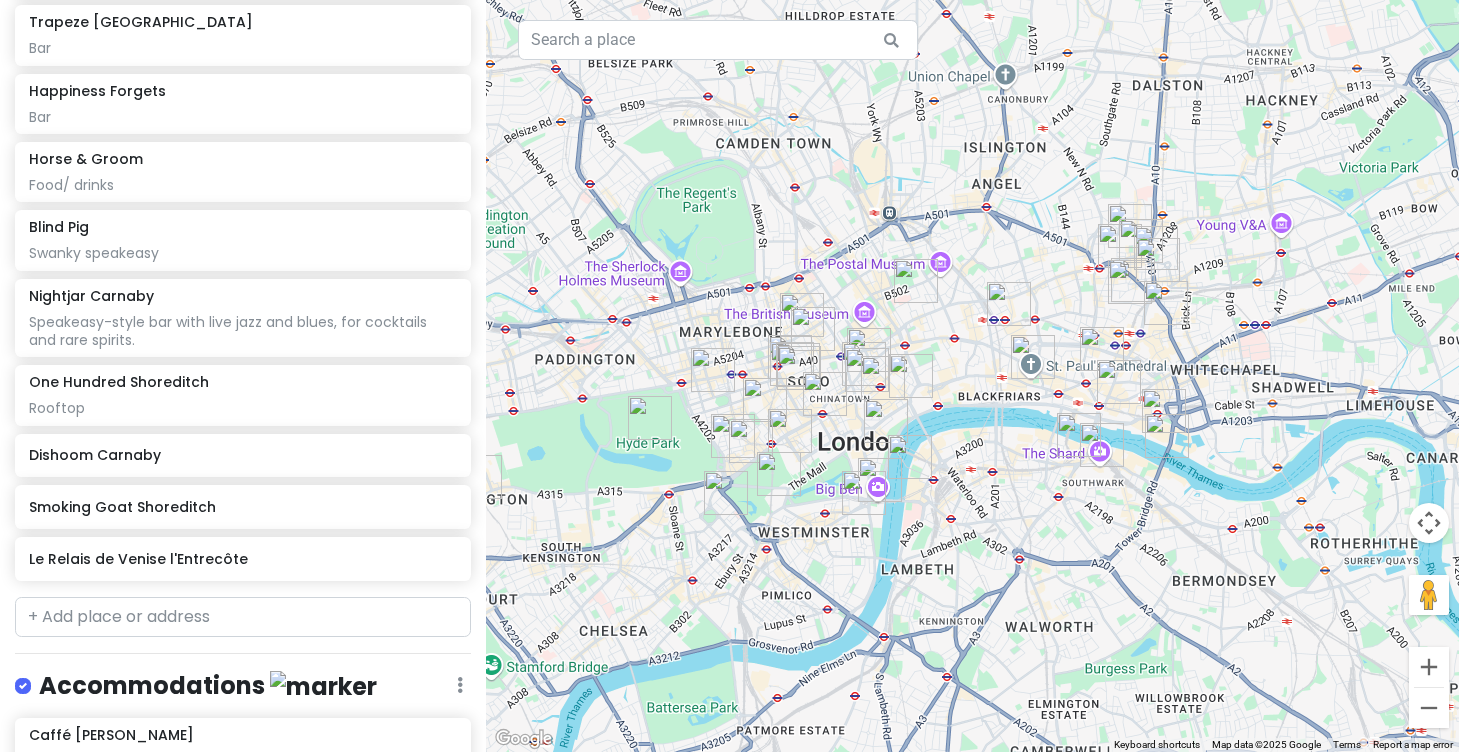drag, startPoint x: 696, startPoint y: 572, endPoint x: 780, endPoint y: 571, distance: 84.00595 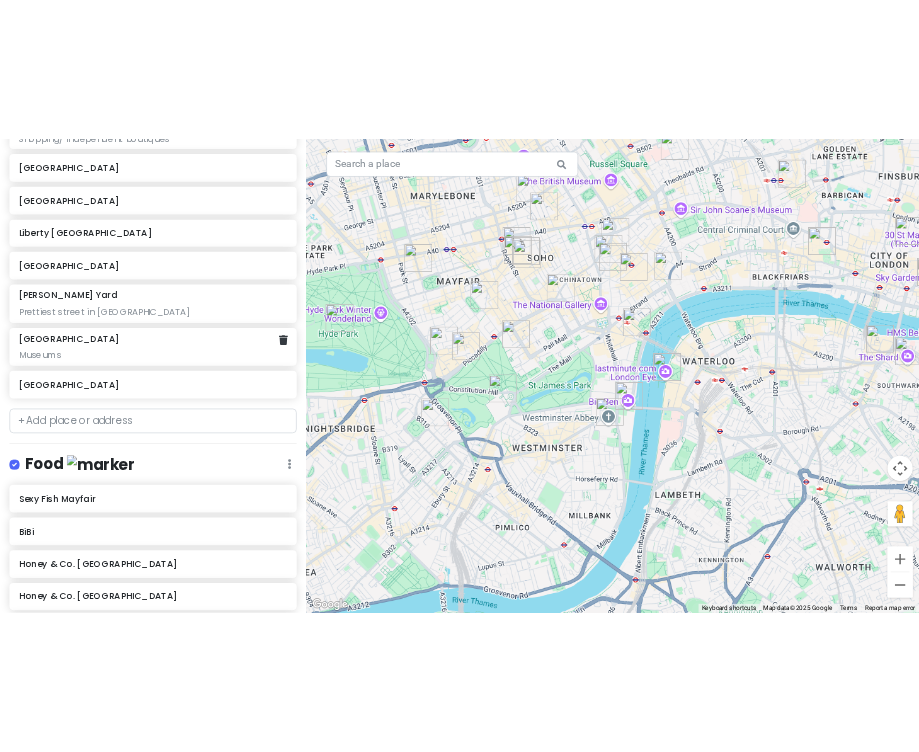 scroll, scrollTop: 1579, scrollLeft: 0, axis: vertical 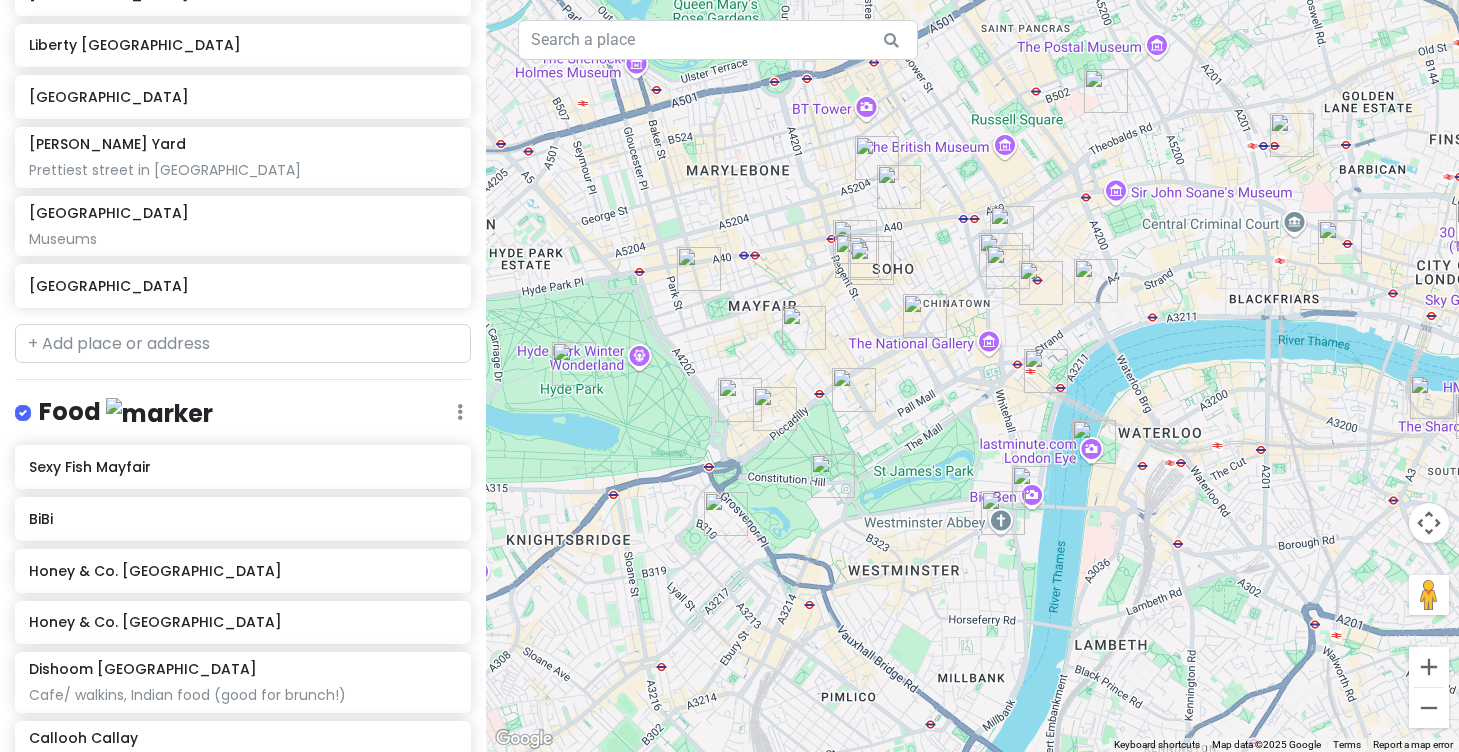 drag, startPoint x: 890, startPoint y: 510, endPoint x: 923, endPoint y: 589, distance: 85.61542 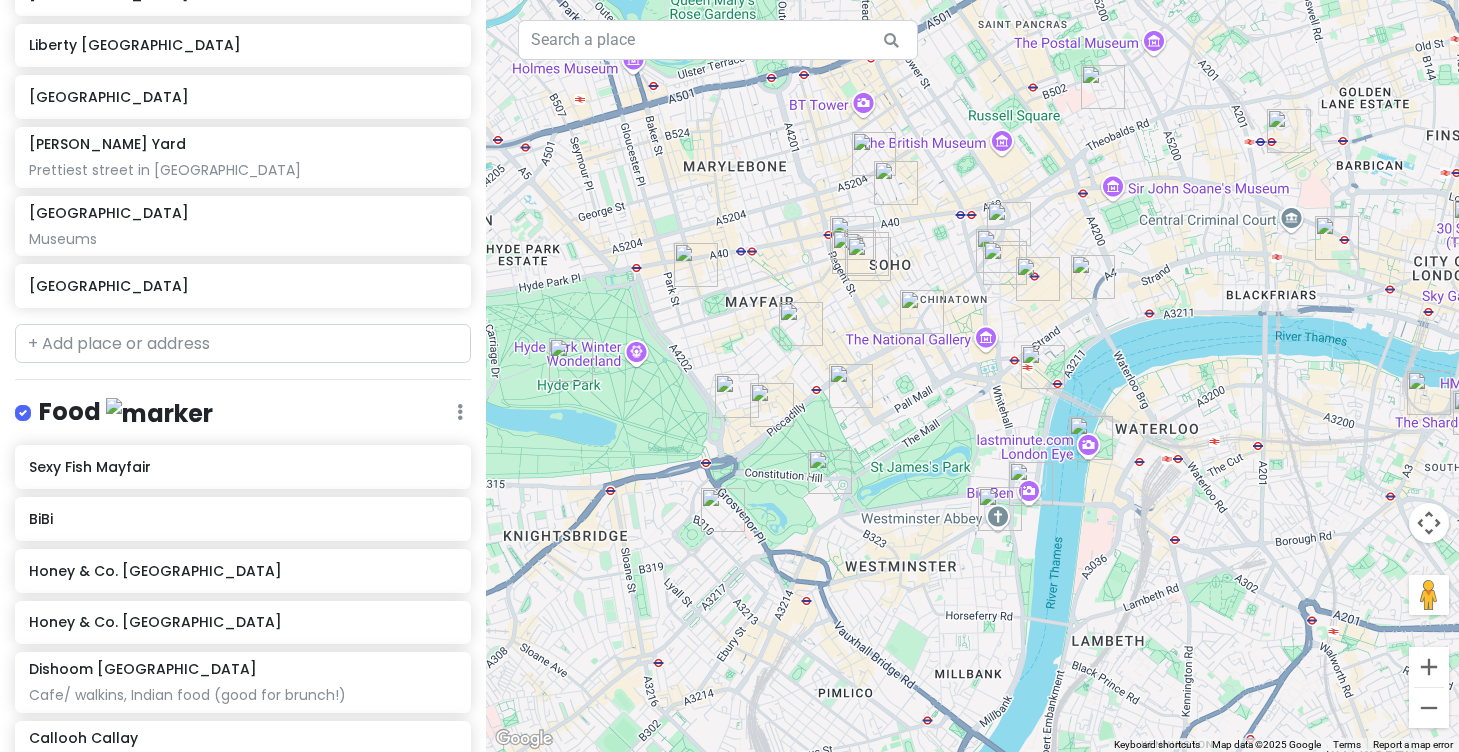 click at bounding box center (896, 183) 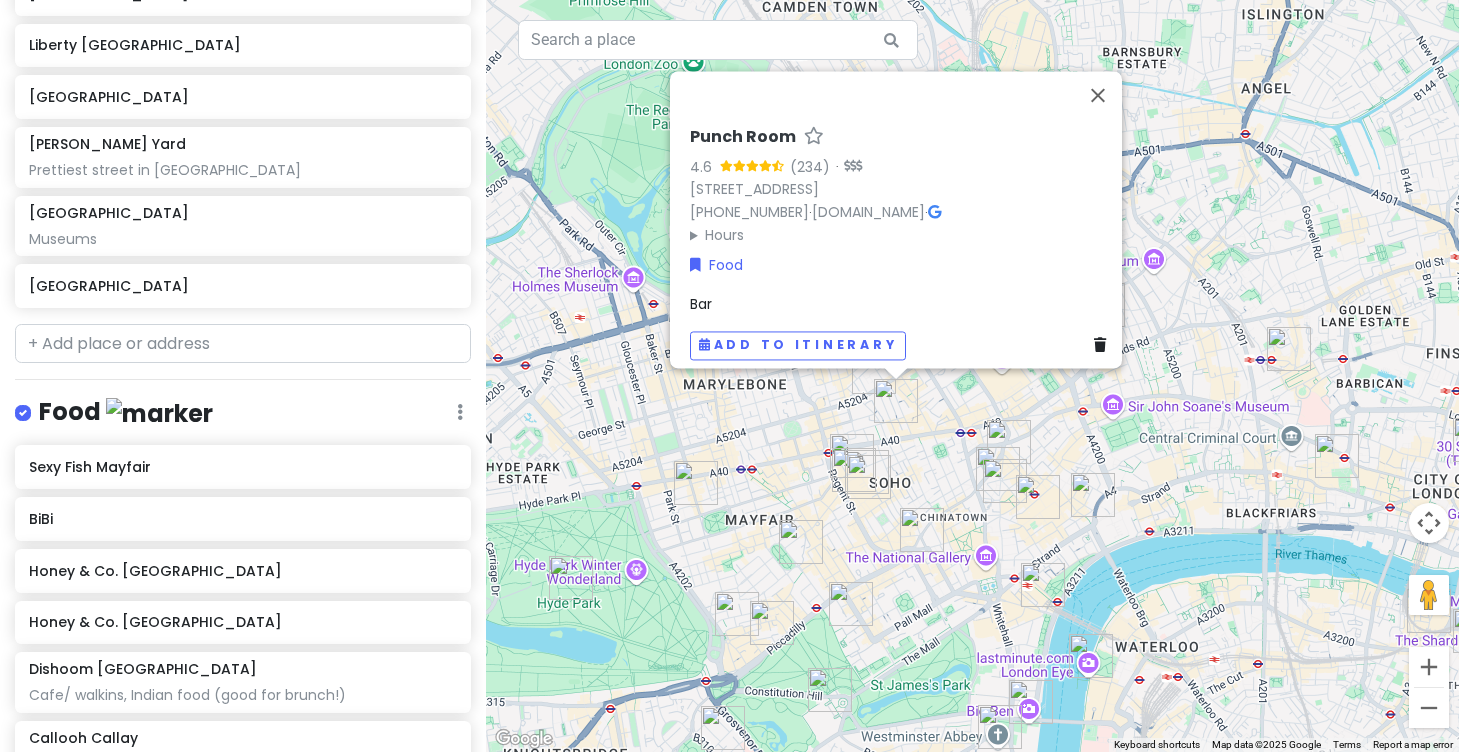 click at bounding box center (852, 456) 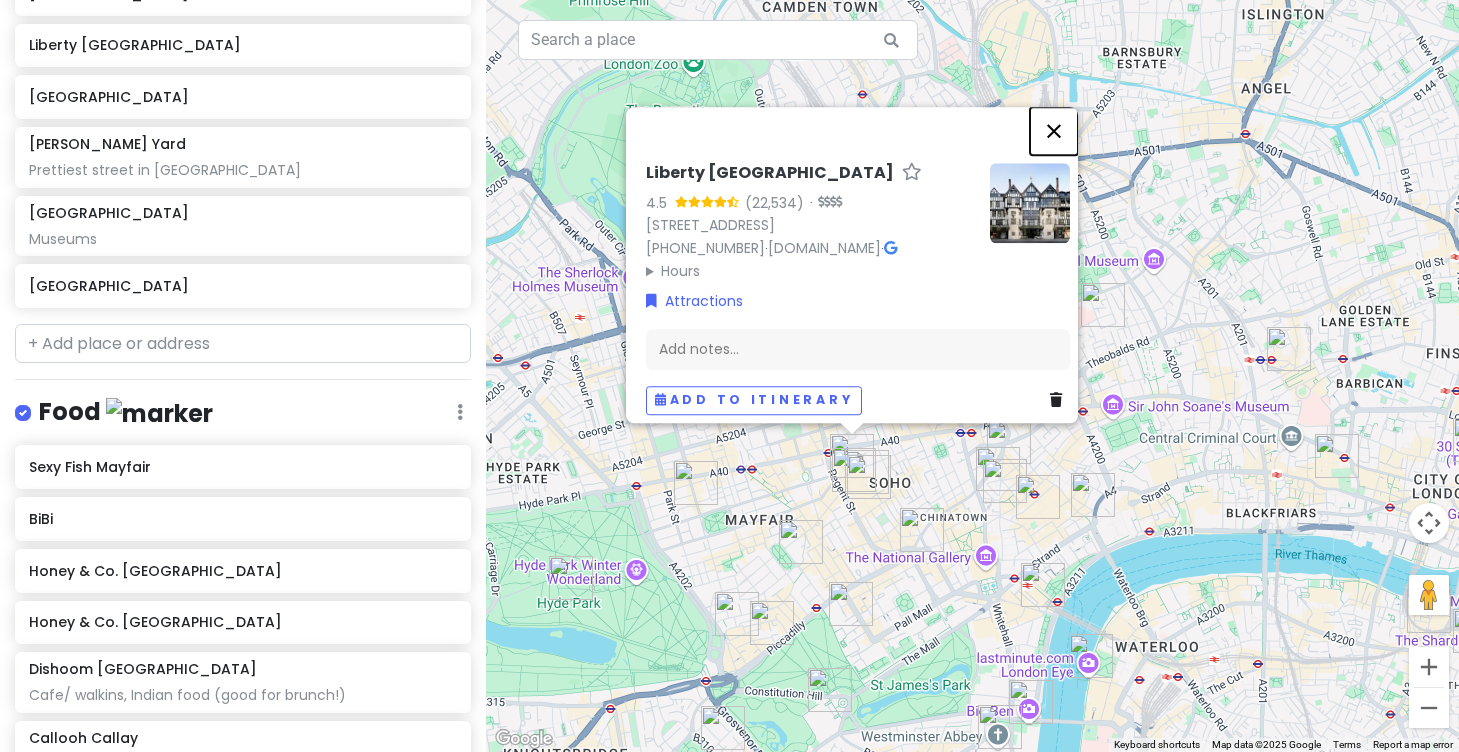 click at bounding box center [1054, 131] 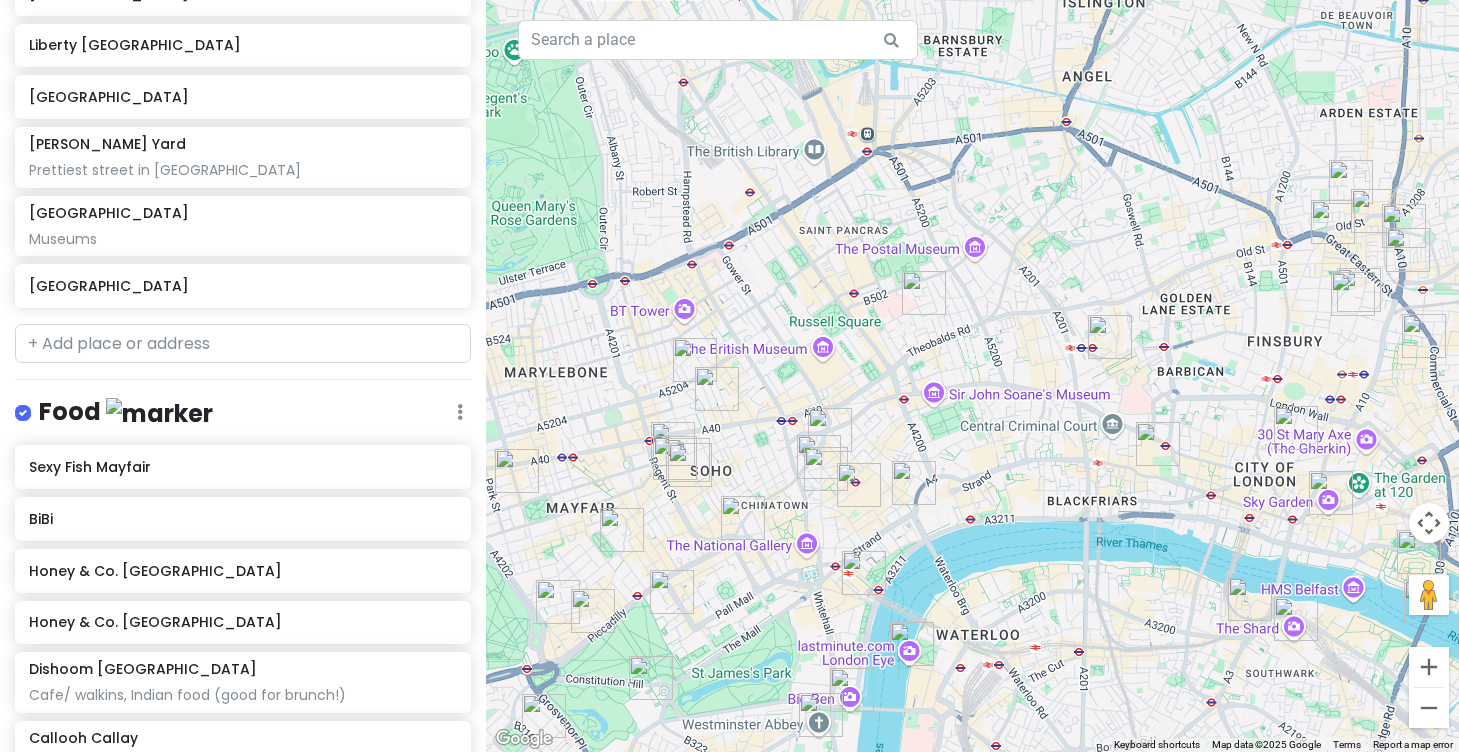drag, startPoint x: 1137, startPoint y: 339, endPoint x: 953, endPoint y: 327, distance: 184.39088 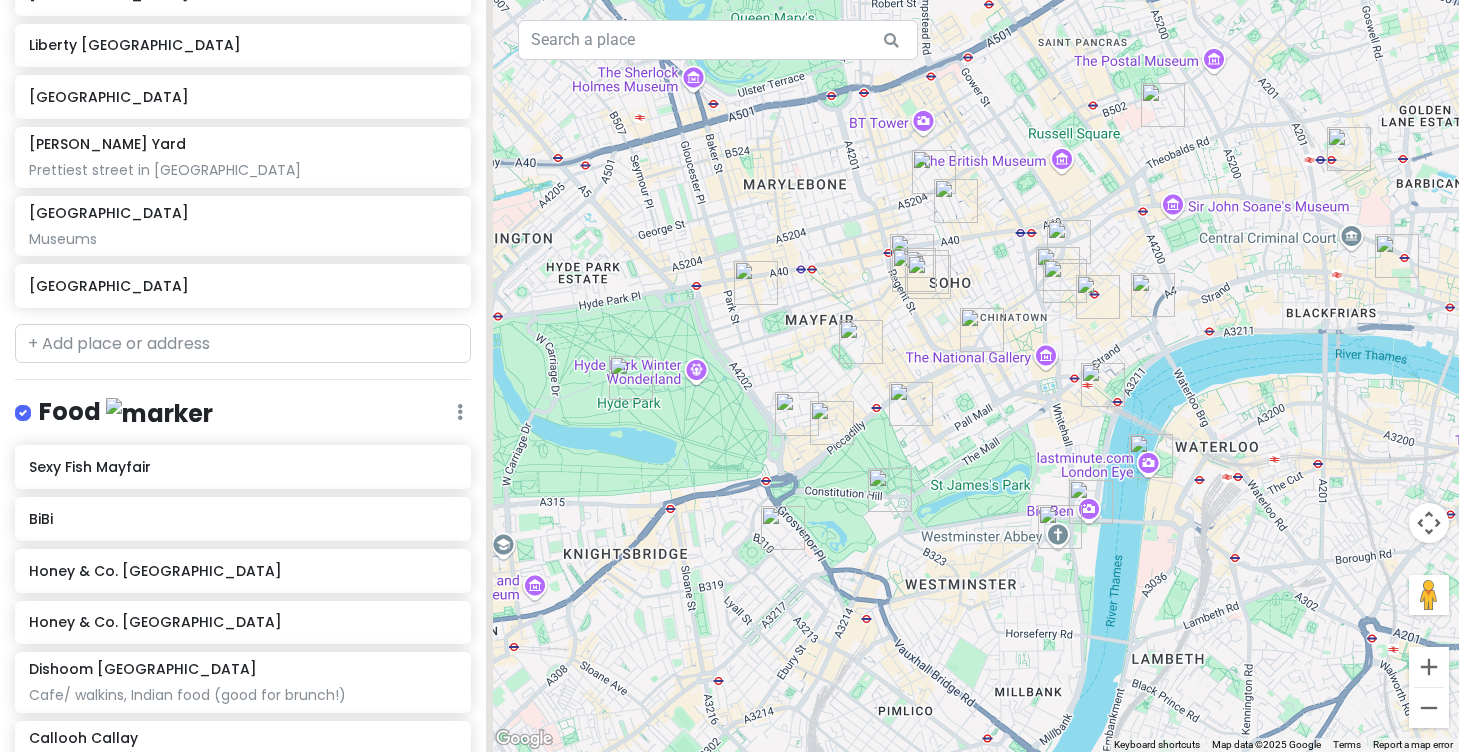 drag, startPoint x: 714, startPoint y: 530, endPoint x: 957, endPoint y: 340, distance: 308.4623 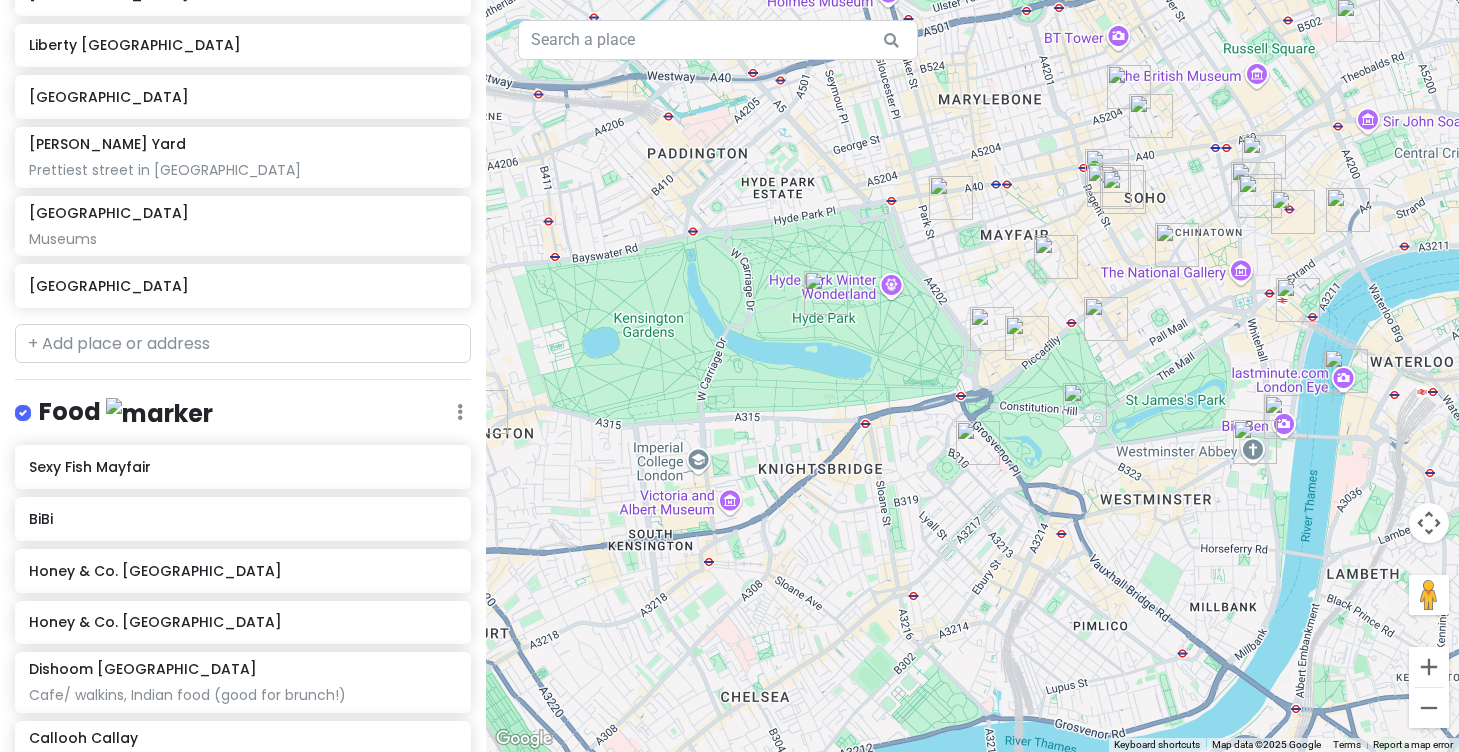 drag, startPoint x: 650, startPoint y: 484, endPoint x: 816, endPoint y: 398, distance: 186.95454 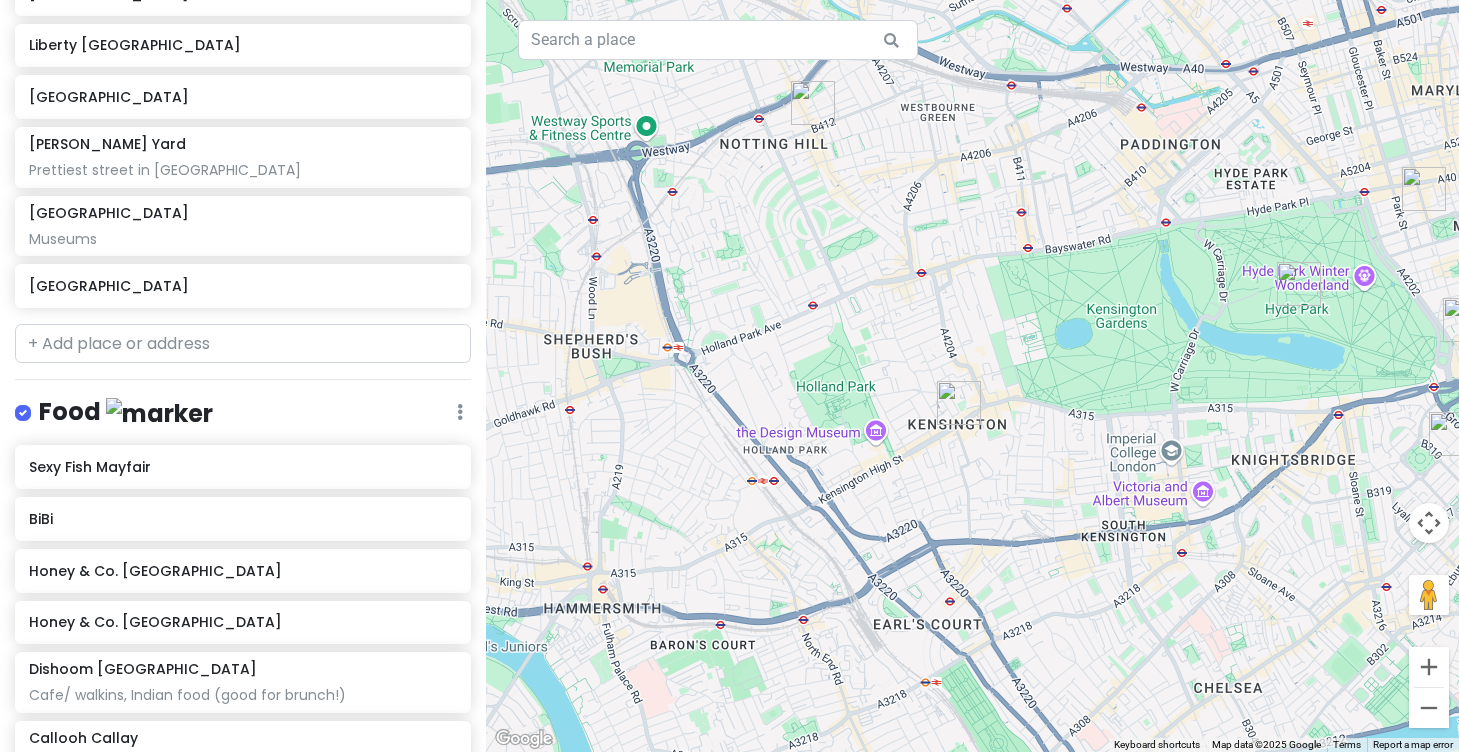 drag, startPoint x: 733, startPoint y: 441, endPoint x: 1243, endPoint y: 433, distance: 510.06274 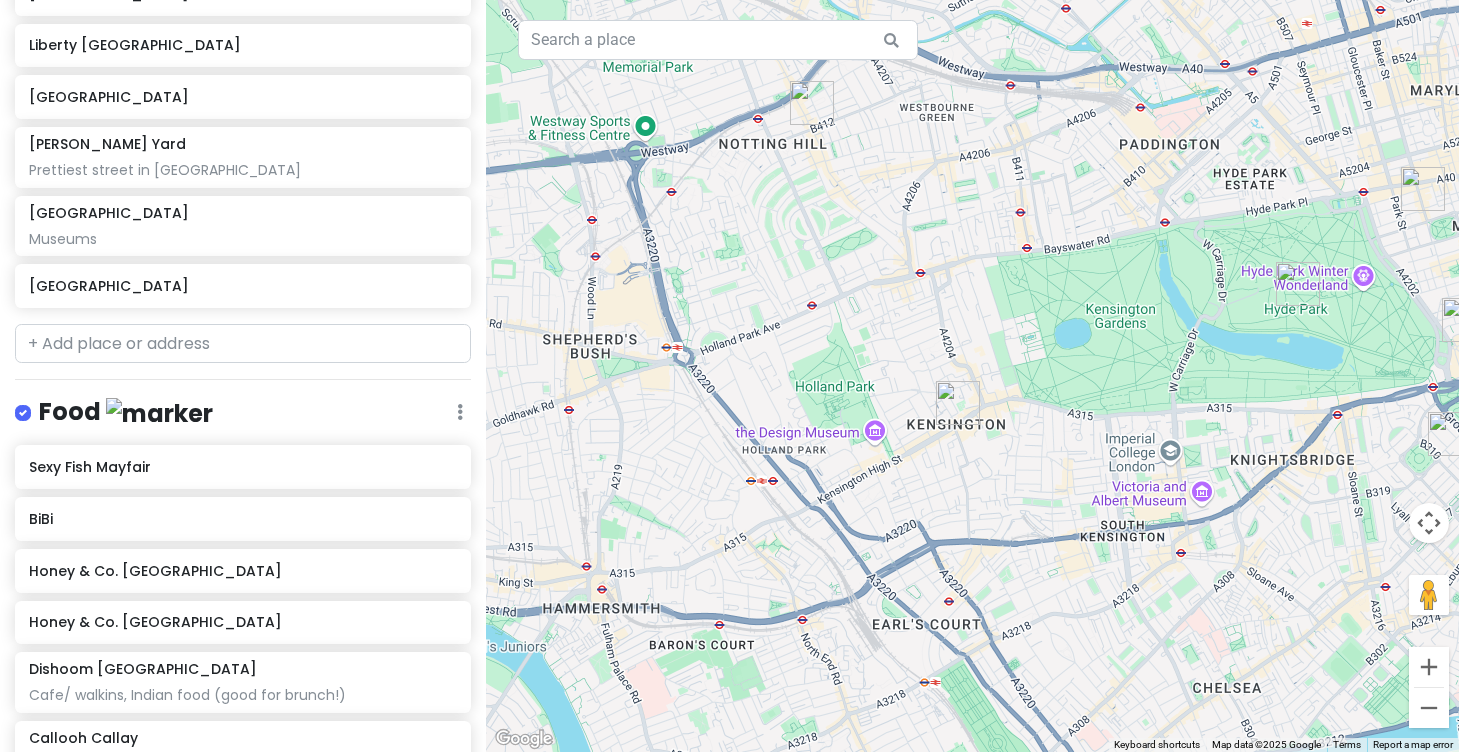 click at bounding box center [958, 403] 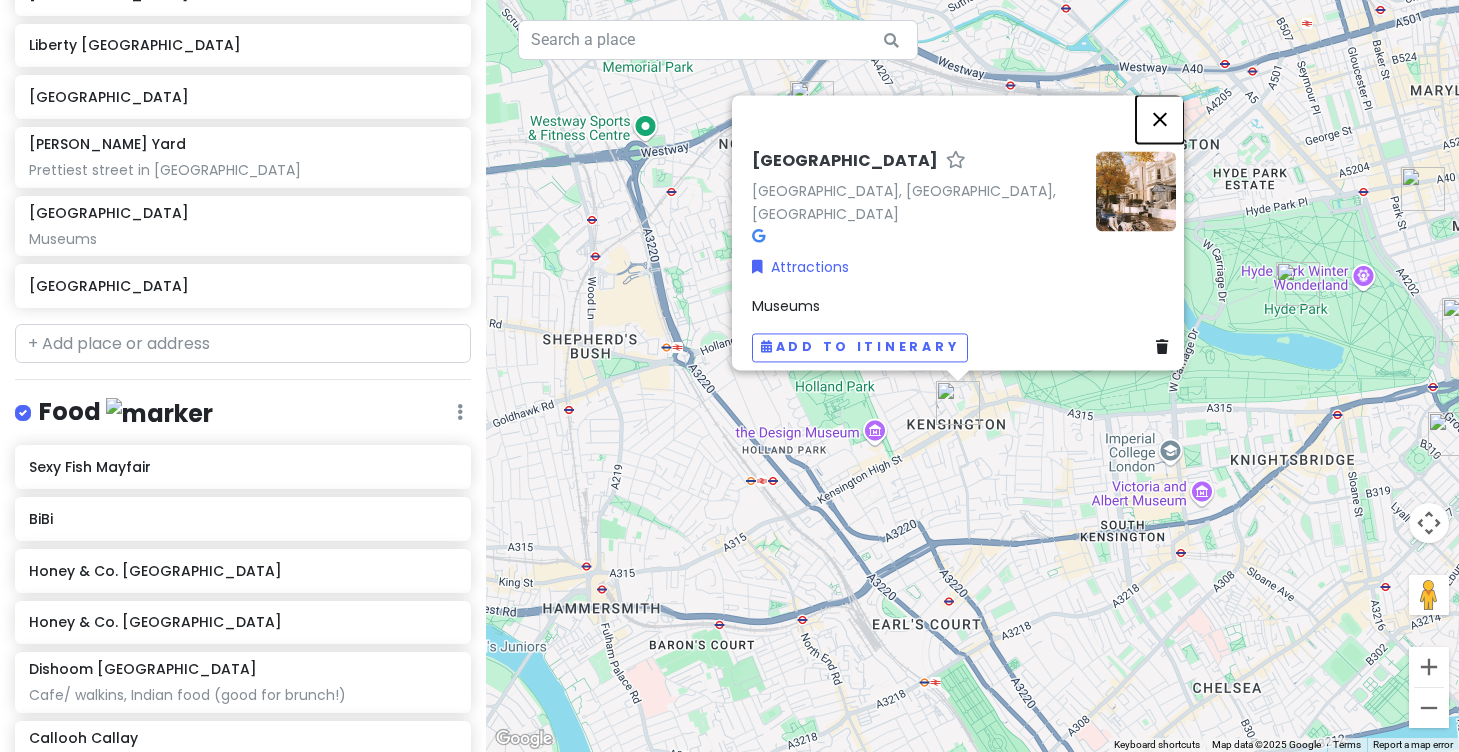 click at bounding box center (1160, 119) 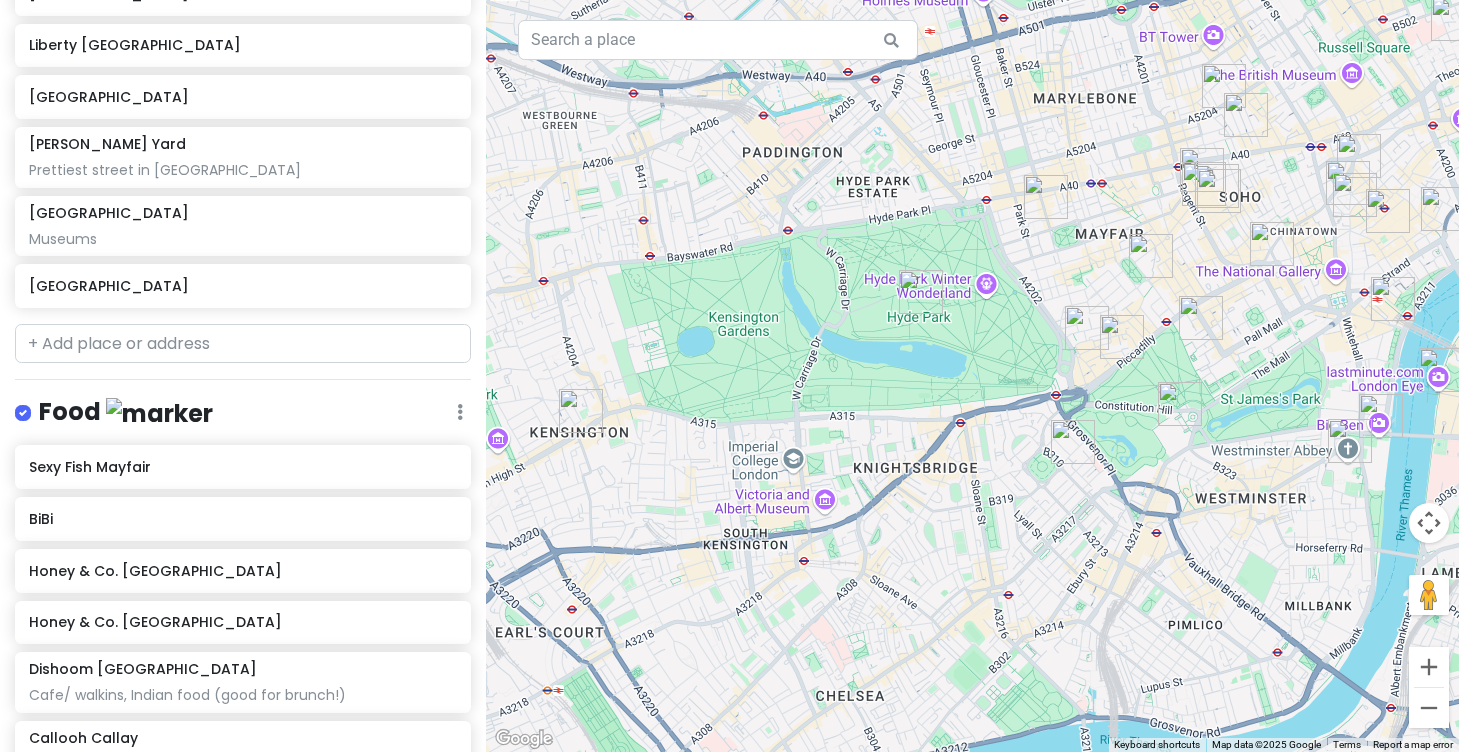 drag, startPoint x: 1137, startPoint y: 305, endPoint x: 751, endPoint y: 311, distance: 386.04663 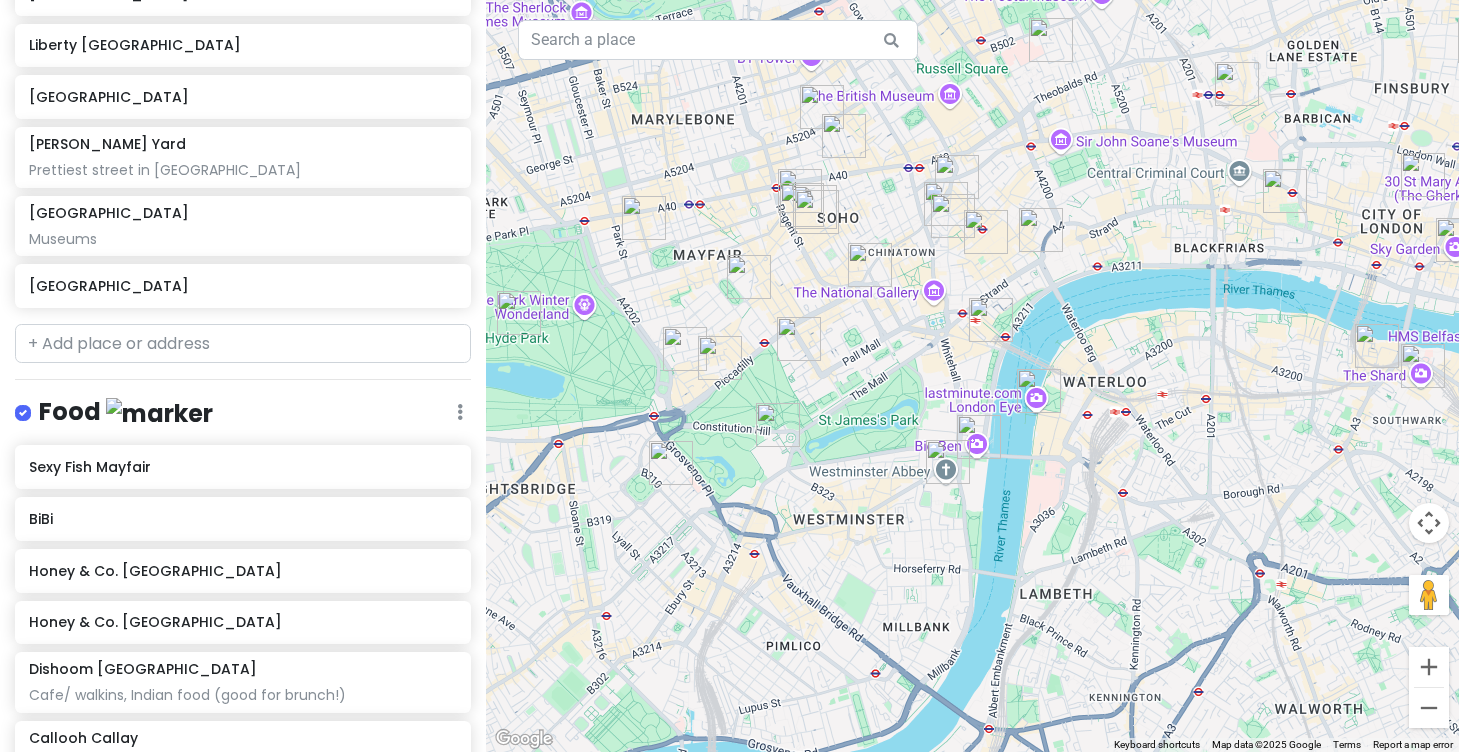 drag, startPoint x: 1316, startPoint y: 269, endPoint x: 993, endPoint y: 299, distance: 324.3902 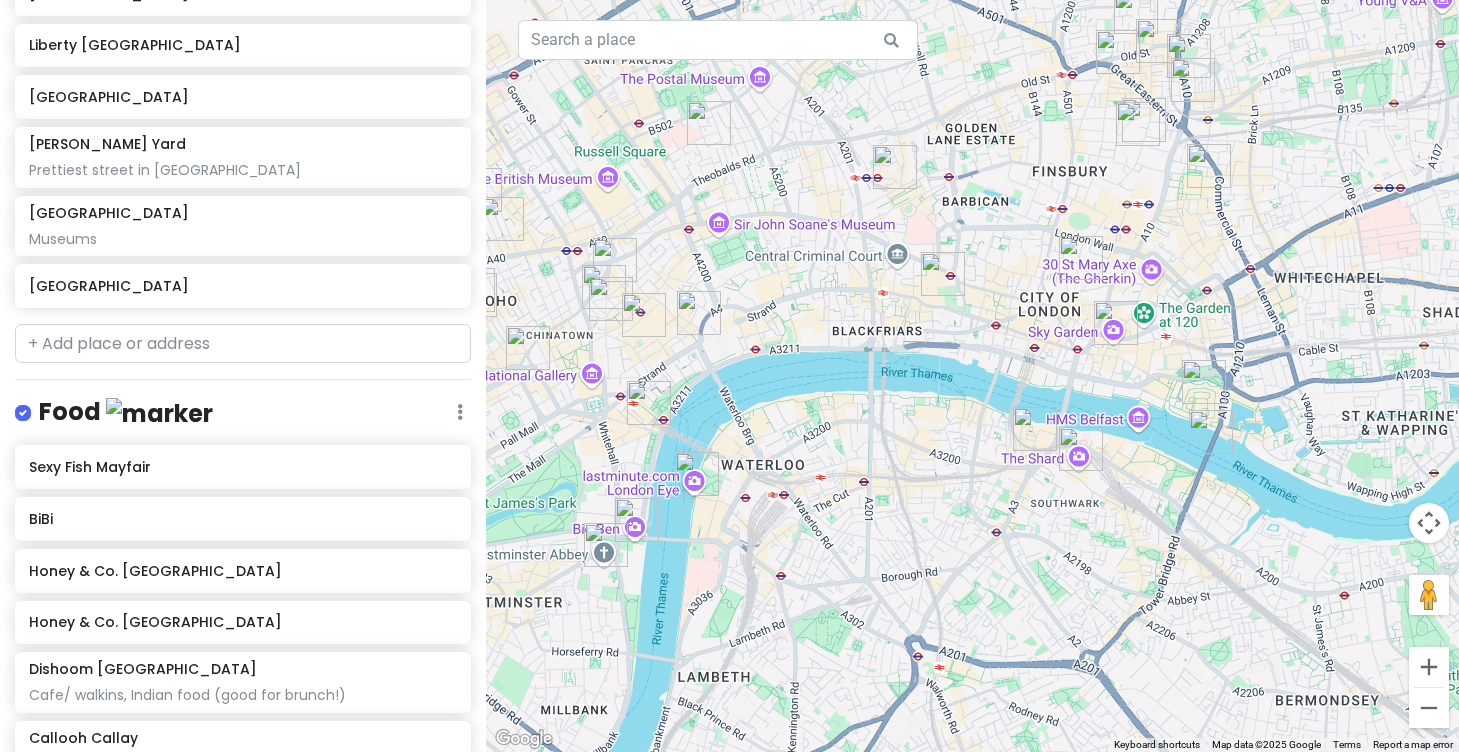 drag, startPoint x: 993, startPoint y: 299, endPoint x: 648, endPoint y: 382, distance: 354.84363 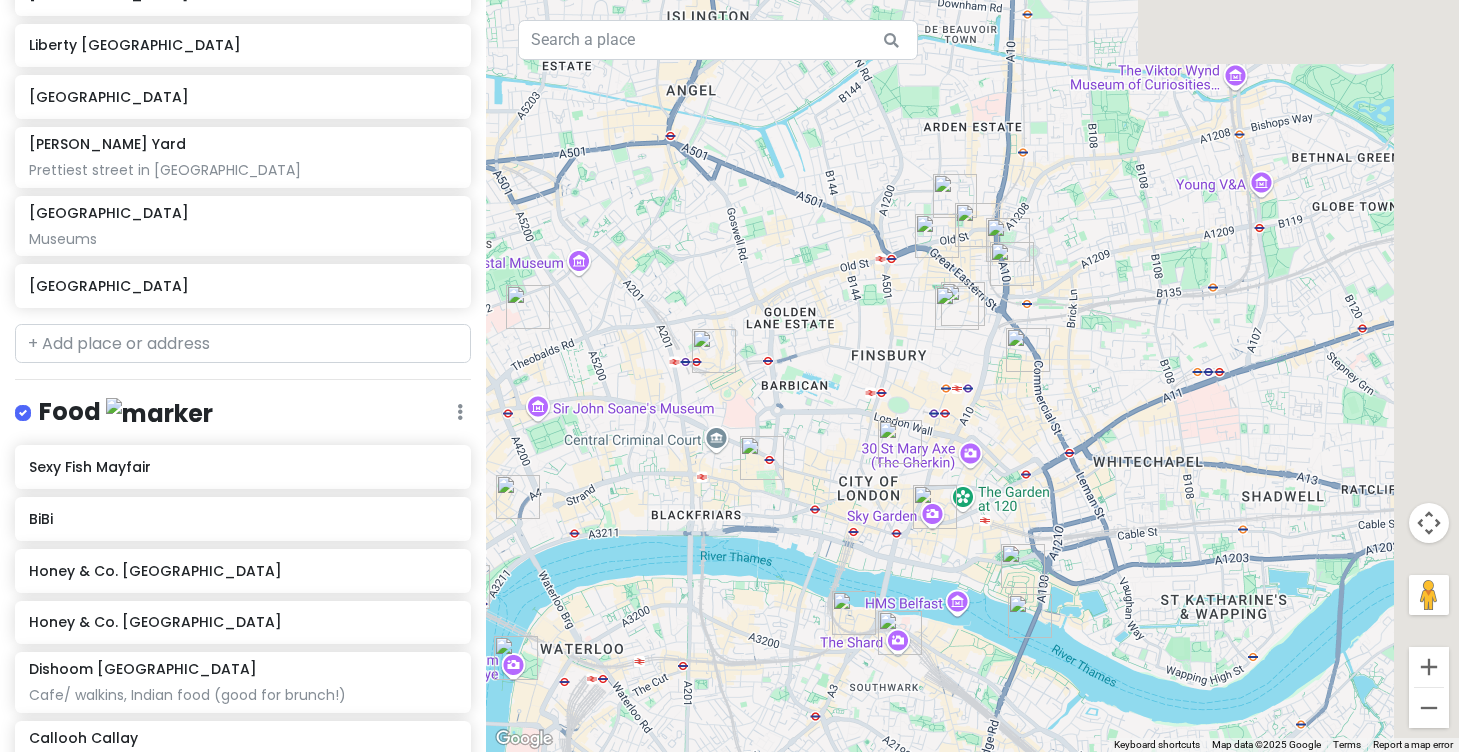 drag, startPoint x: 816, startPoint y: 312, endPoint x: 631, endPoint y: 499, distance: 263.04752 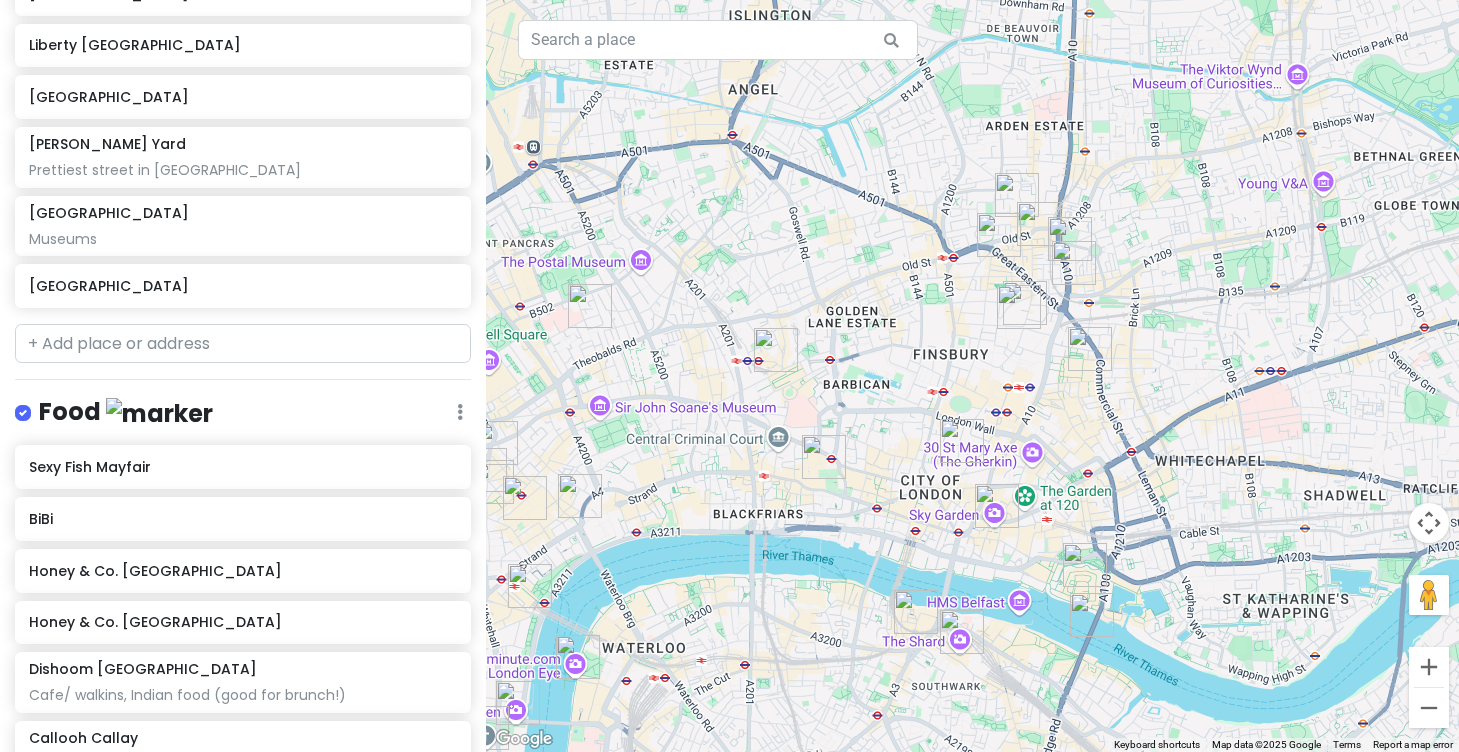 drag, startPoint x: 786, startPoint y: 518, endPoint x: 851, endPoint y: 516, distance: 65.03076 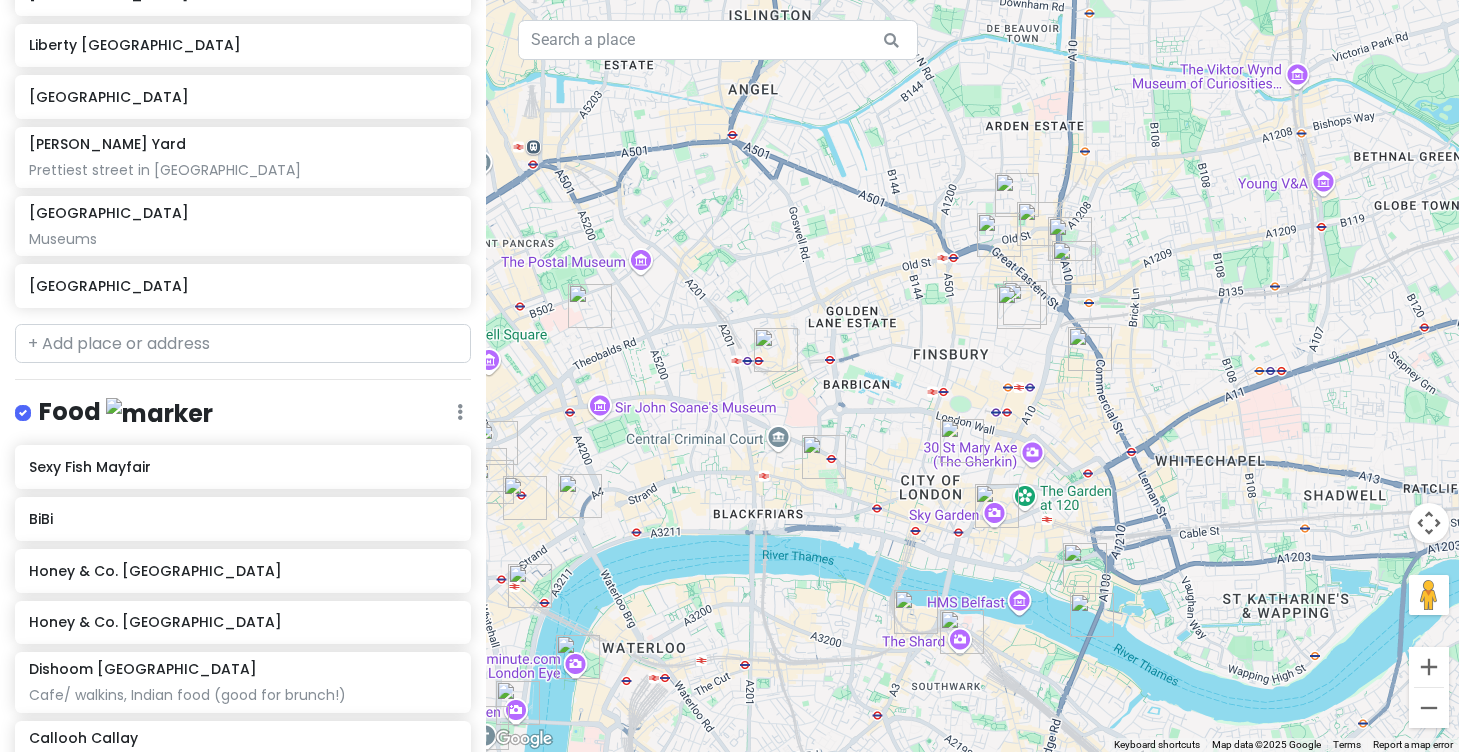 click at bounding box center [916, 612] 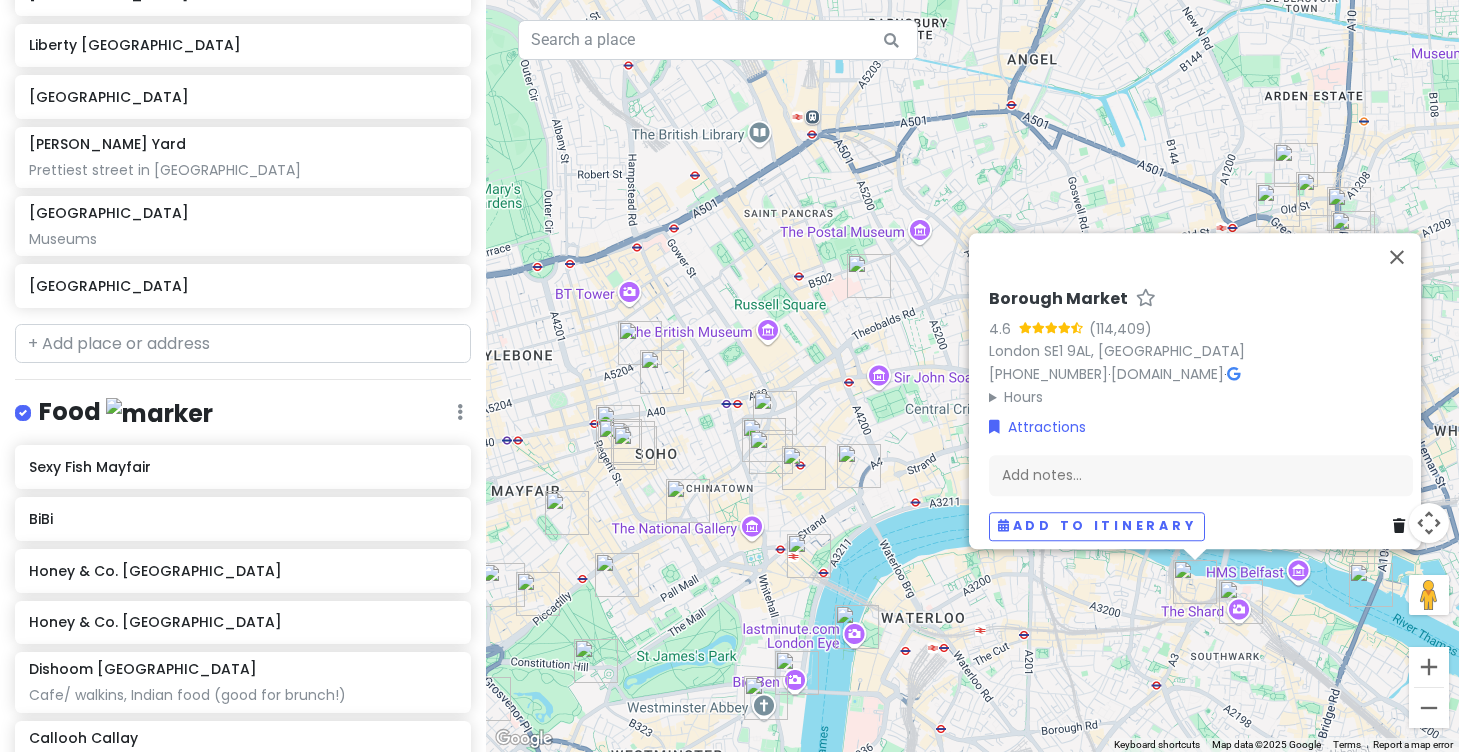 drag, startPoint x: 852, startPoint y: 620, endPoint x: 1130, endPoint y: 579, distance: 281.0071 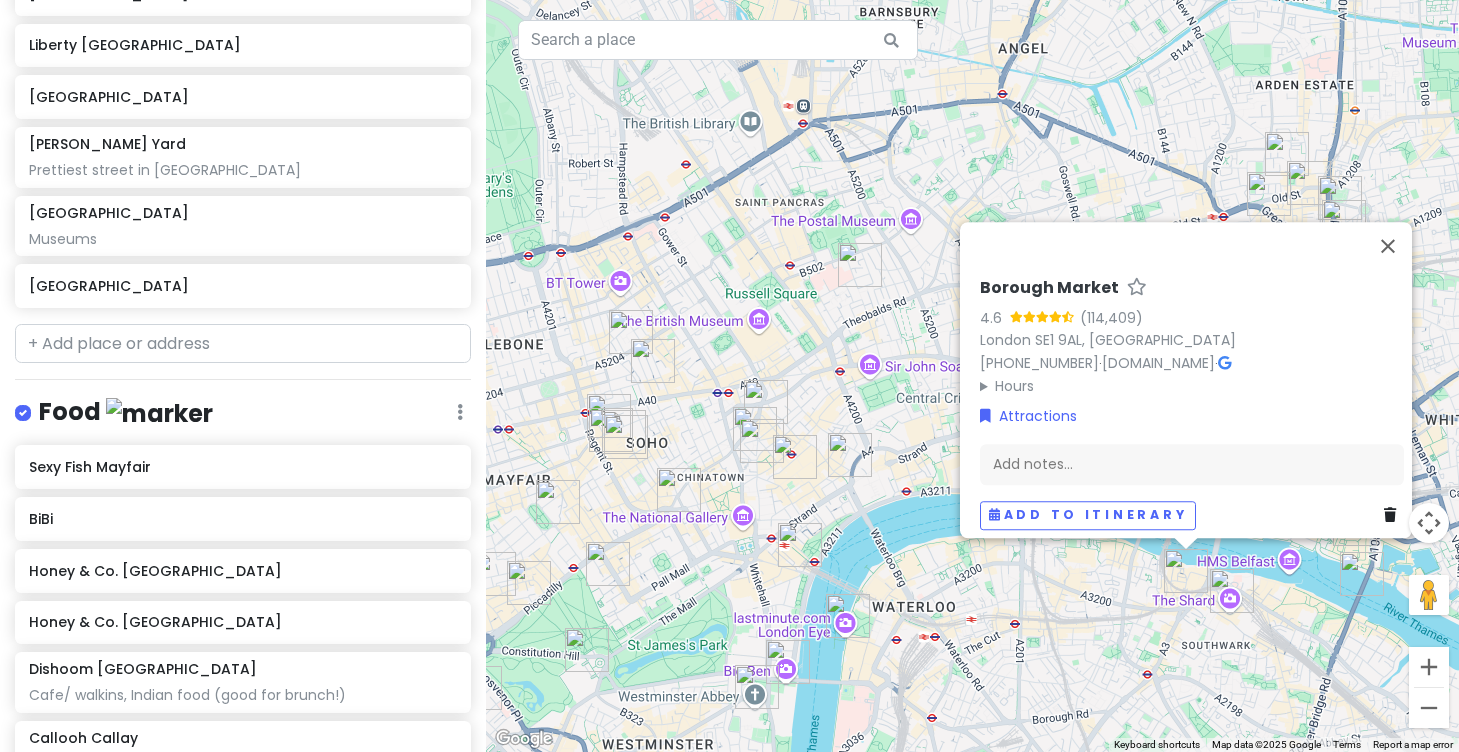 click at bounding box center [529, 583] 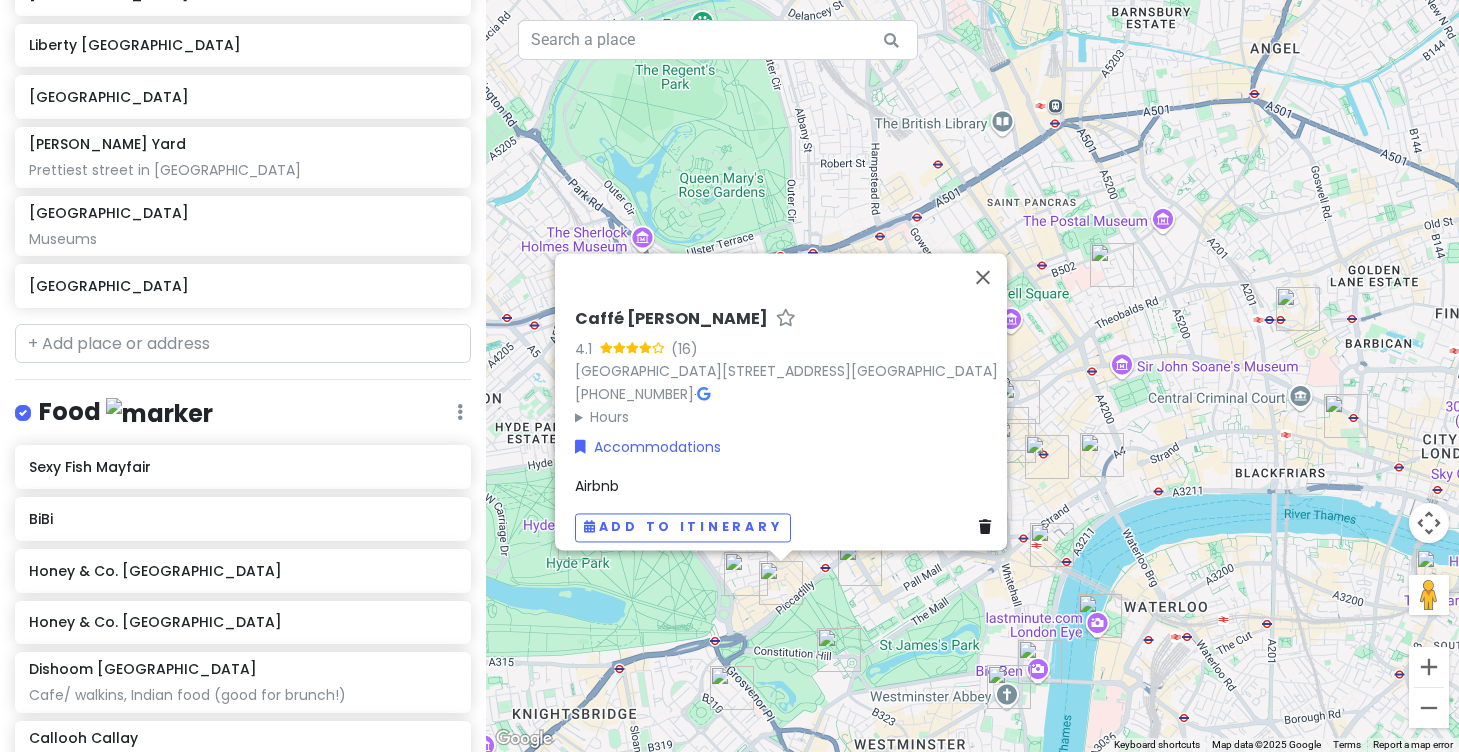 click on "Caffé [PERSON_NAME] 4.1        (16) [GEOGRAPHIC_DATA][STREET_ADDRESS] [PHONE_NUMBER]   ·   Hours [DATE]  7:00 AM – 4:00 PM [DATE]  7:00 AM – 4:00 PM [DATE]  7:00 AM – 4:00 PM [DATE]  7:00 AM – 4:00 PM [DATE]  7:00 AM – 4:00 PM [DATE]  7:00 AM – 4:00 PM [DATE]  7:00 AM – 4:00 PM Accommodations Airbnb  Add to itinerary" at bounding box center [972, 376] 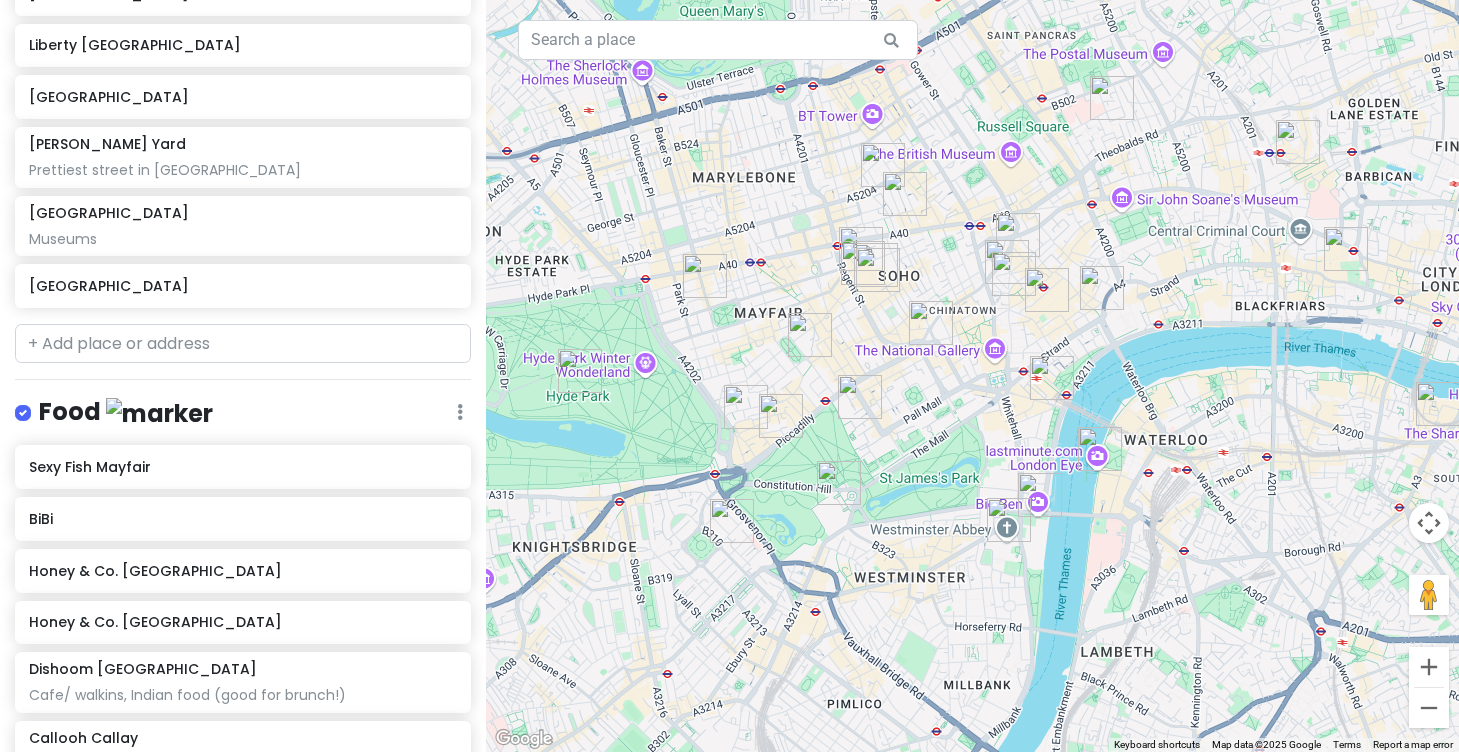 drag, startPoint x: 895, startPoint y: 346, endPoint x: 895, endPoint y: 176, distance: 170 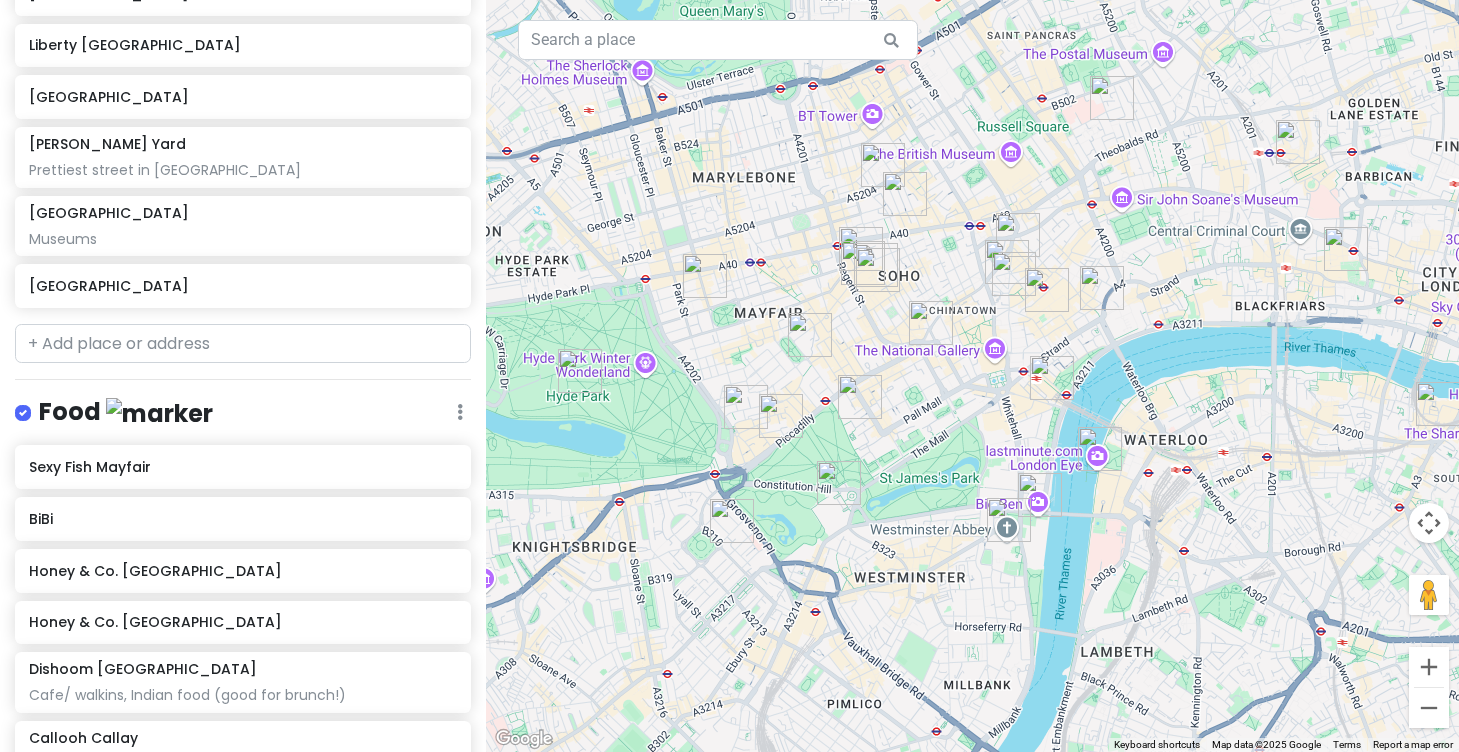 click at bounding box center [781, 416] 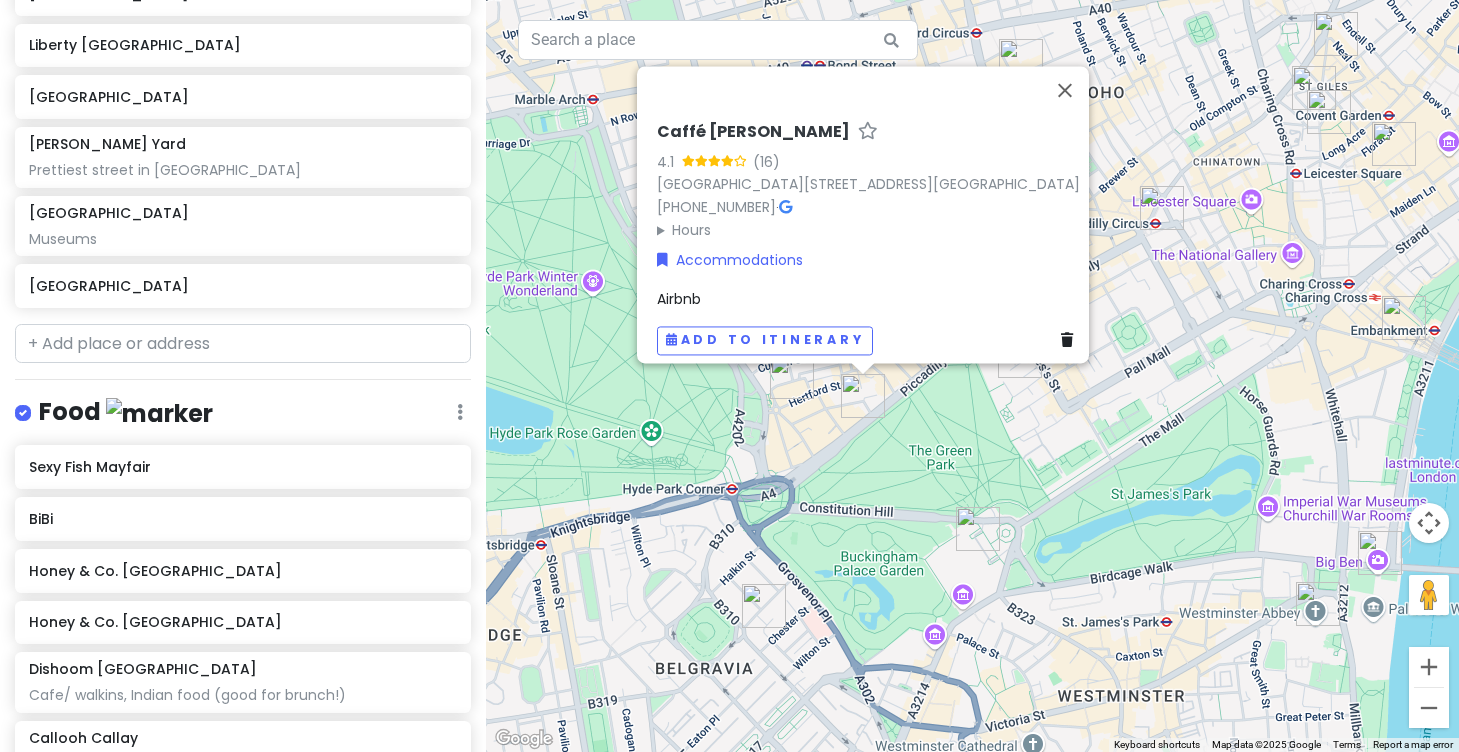click on "Caffé [PERSON_NAME] 4.1        (16) [GEOGRAPHIC_DATA][STREET_ADDRESS] [PHONE_NUMBER]   ·   Hours [DATE]  7:00 AM – 4:00 PM [DATE]  7:00 AM – 4:00 PM [DATE]  7:00 AM – 4:00 PM [DATE]  7:00 AM – 4:00 PM [DATE]  7:00 AM – 4:00 PM [DATE]  7:00 AM – 4:00 PM [DATE]  7:00 AM – 4:00 PM Accommodations Airbnb  Add to itinerary" at bounding box center [972, 376] 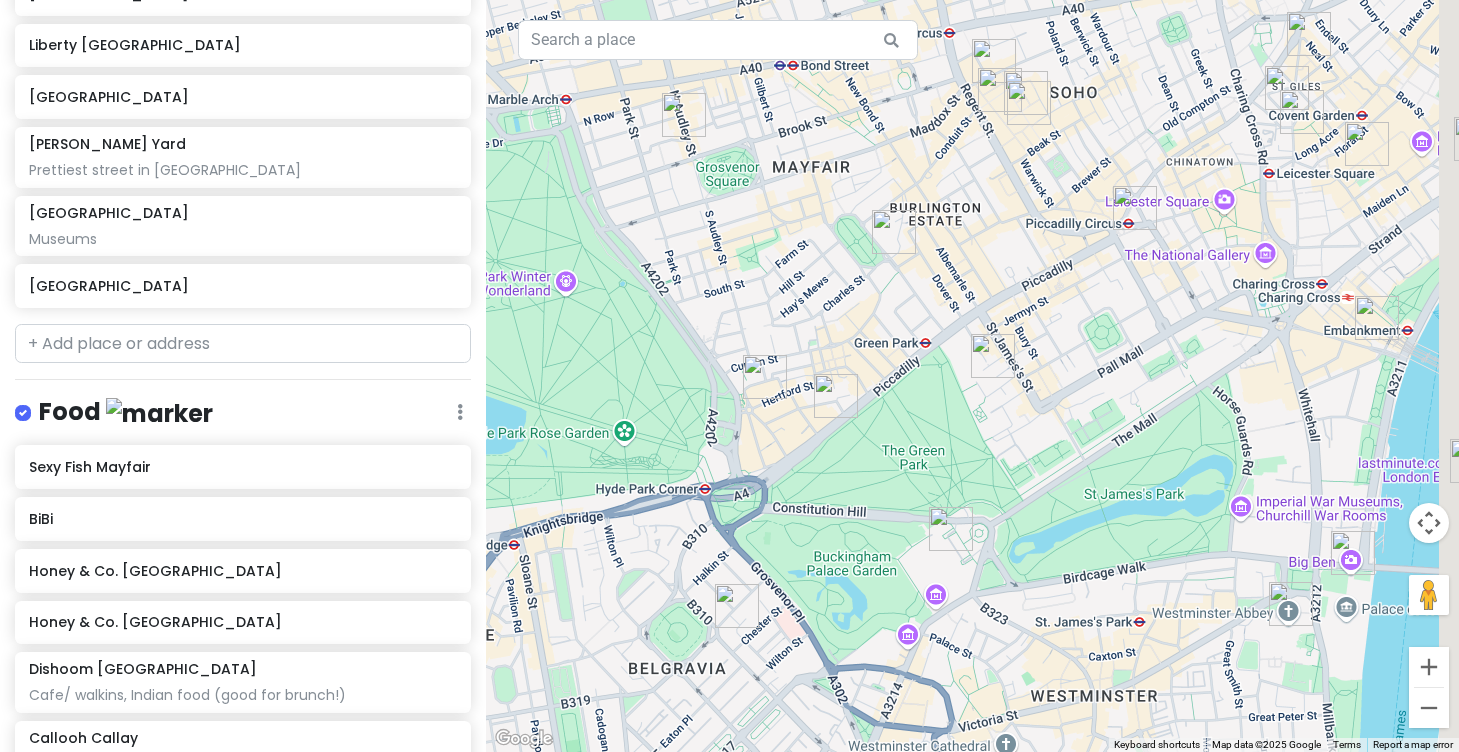 drag, startPoint x: 962, startPoint y: 591, endPoint x: 815, endPoint y: 584, distance: 147.16656 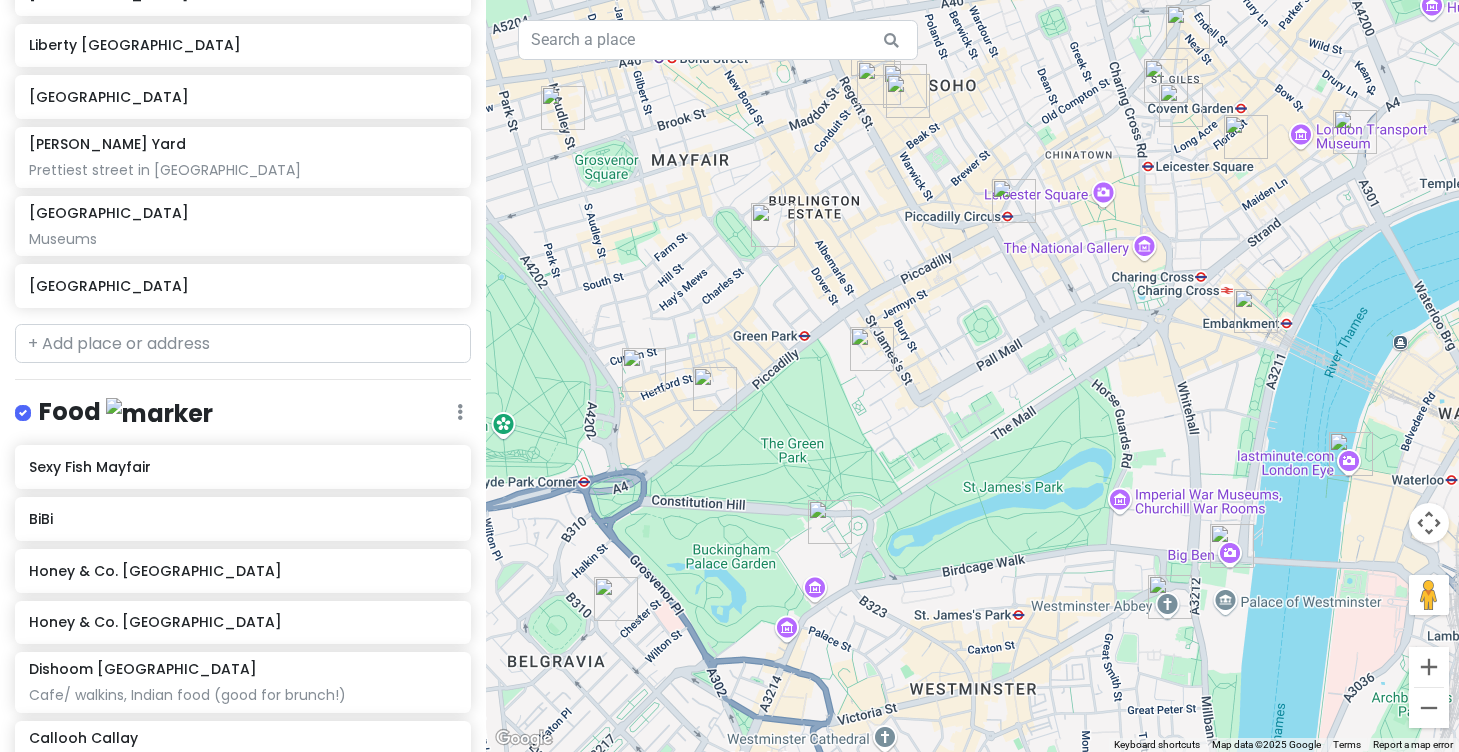click at bounding box center (1232, 546) 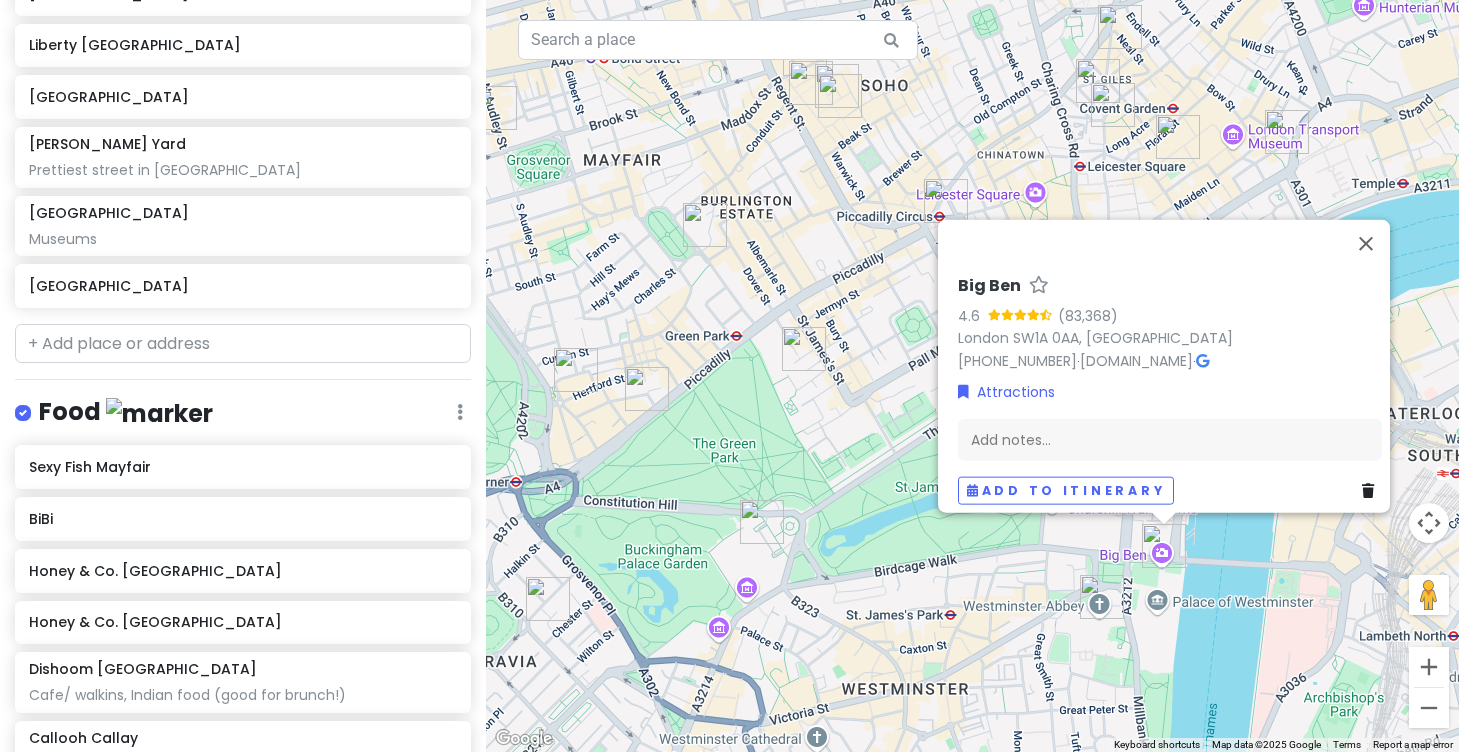 click at bounding box center (1102, 597) 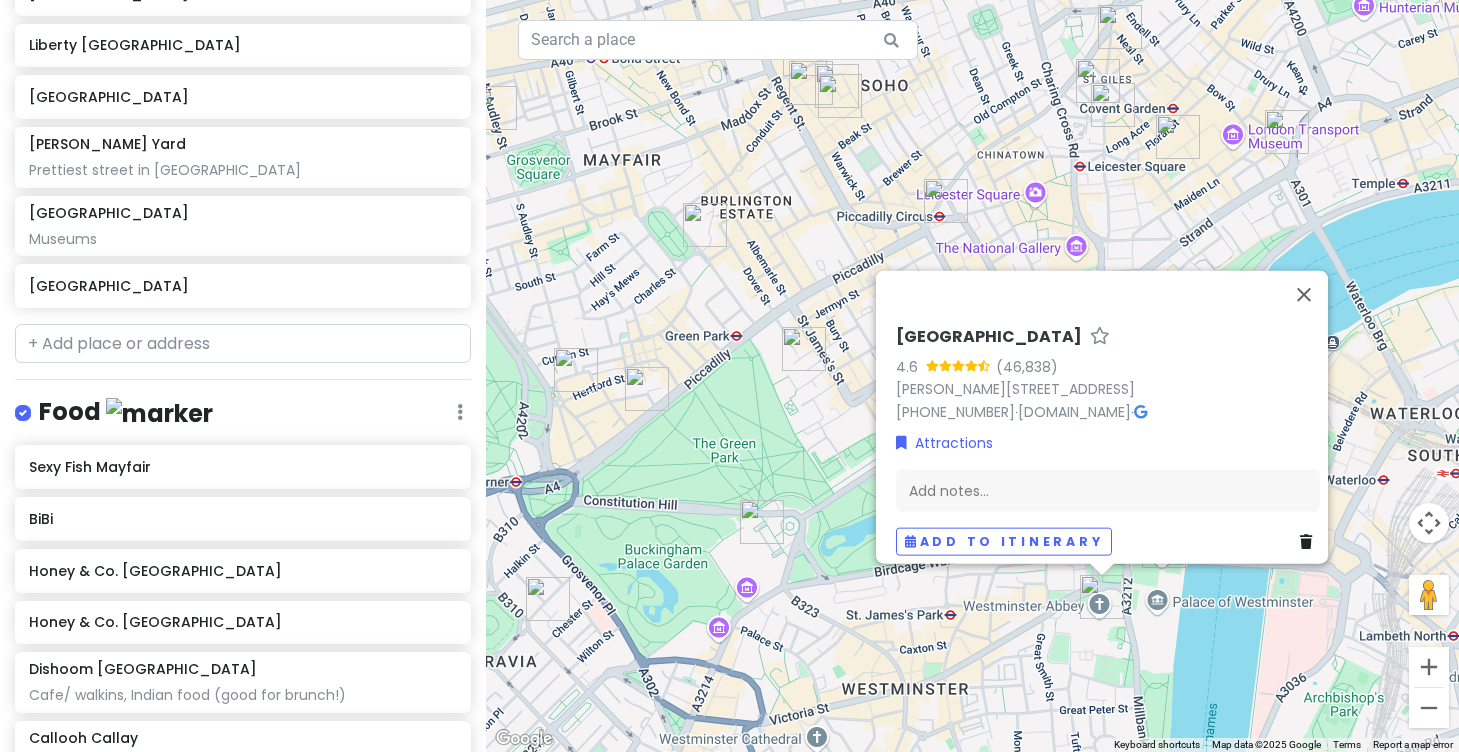 click on "[GEOGRAPHIC_DATA] 4.6        (46,838) [PERSON_NAME][STREET_ADDRESS] [PHONE_NUMBER]   ·   [DOMAIN_NAME]   ·   Attractions Add notes...  Add to itinerary" at bounding box center [972, 376] 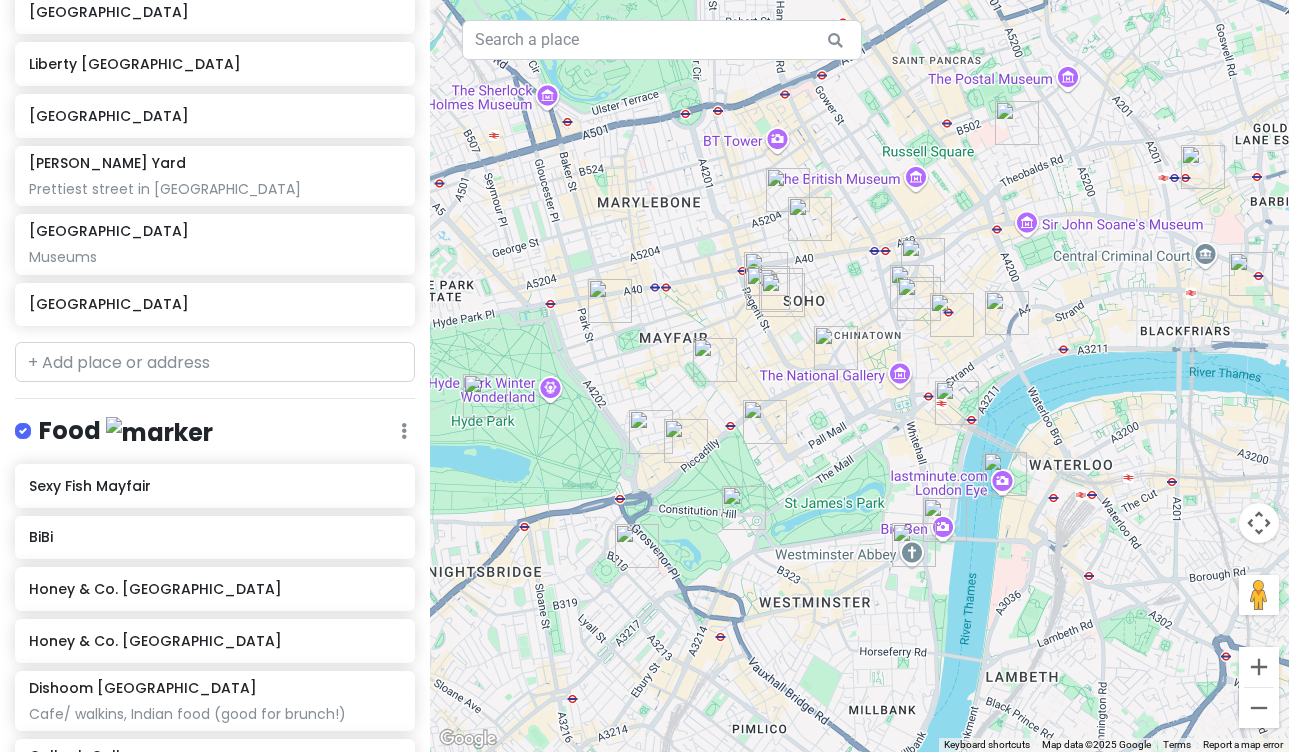 drag, startPoint x: 596, startPoint y: 223, endPoint x: 661, endPoint y: 217, distance: 65.27634 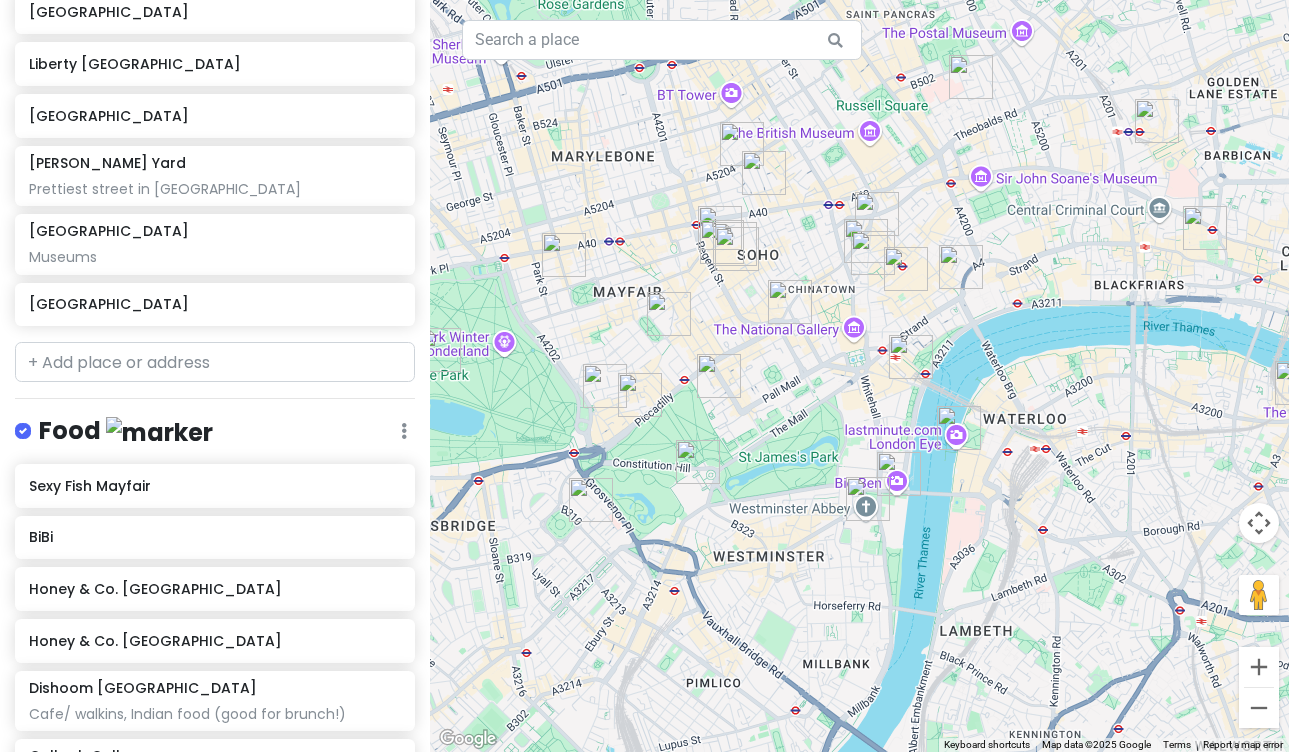 drag, startPoint x: 678, startPoint y: 411, endPoint x: 631, endPoint y: 364, distance: 66.46804 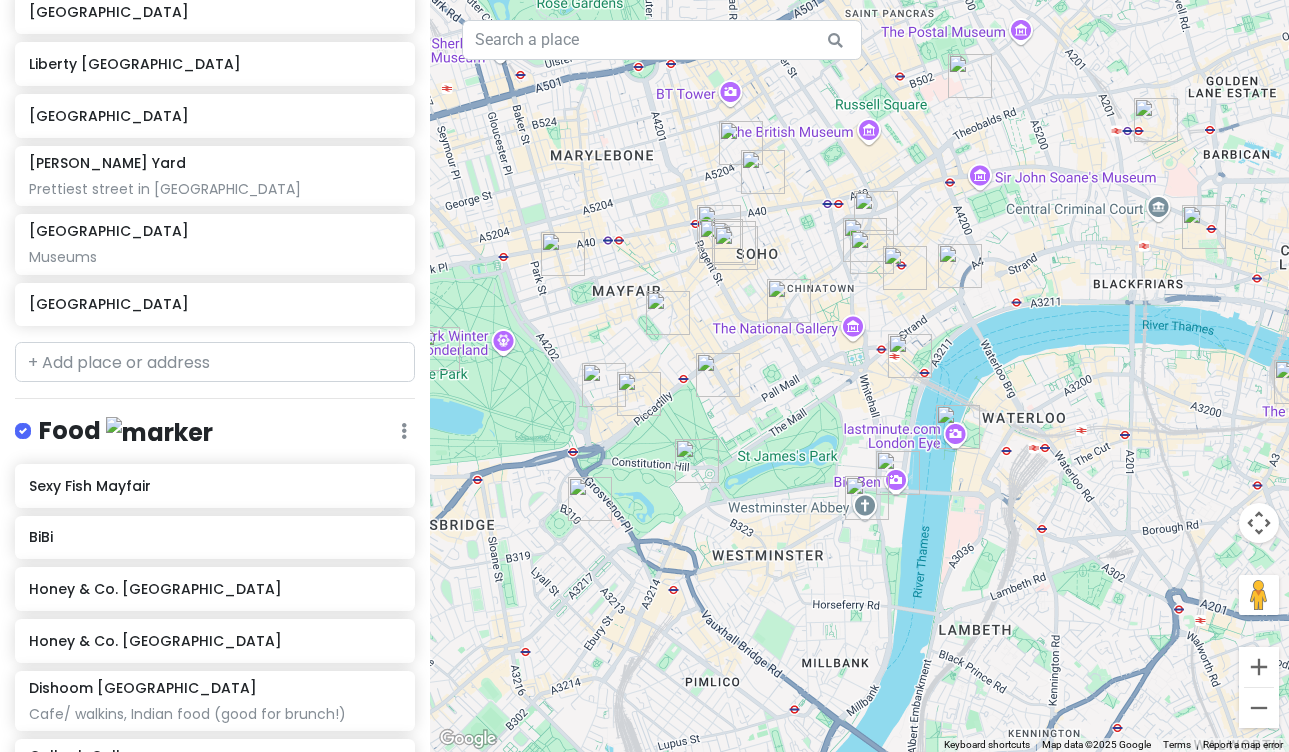 click at bounding box center [639, 394] 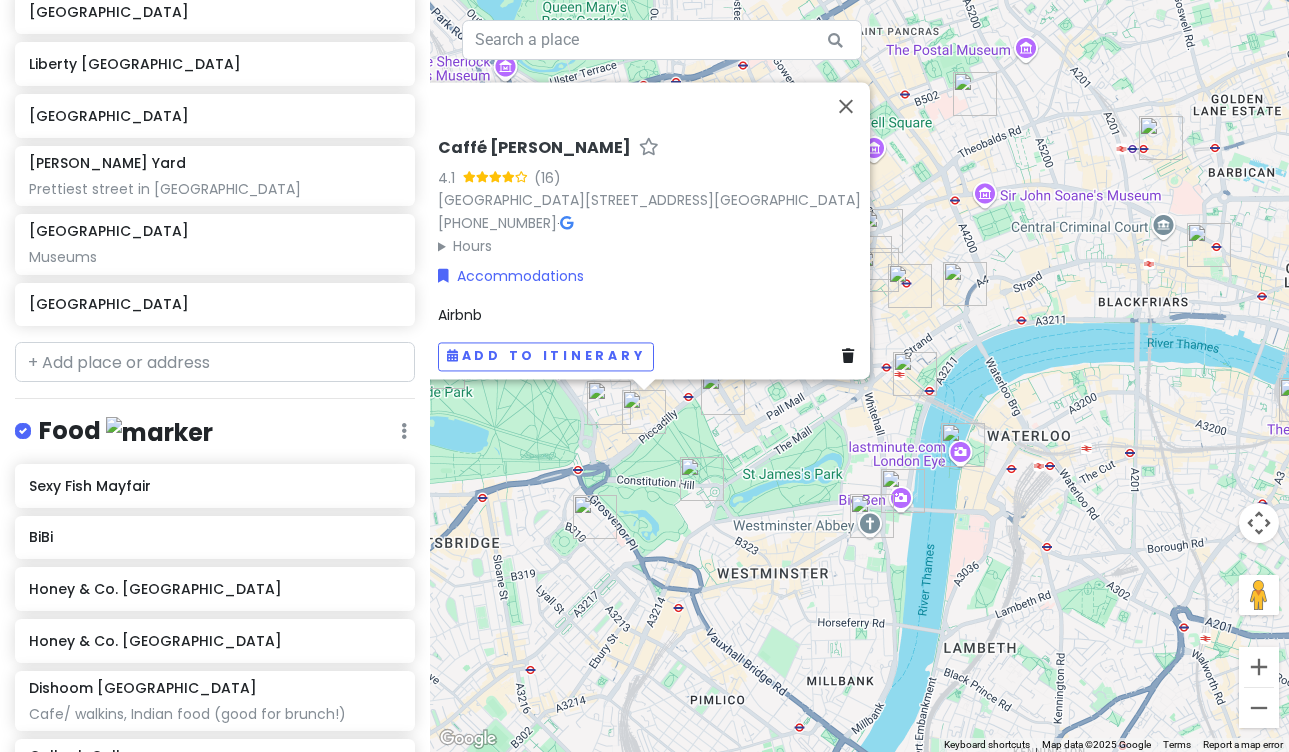 drag, startPoint x: 796, startPoint y: 467, endPoint x: 712, endPoint y: 456, distance: 84.71718 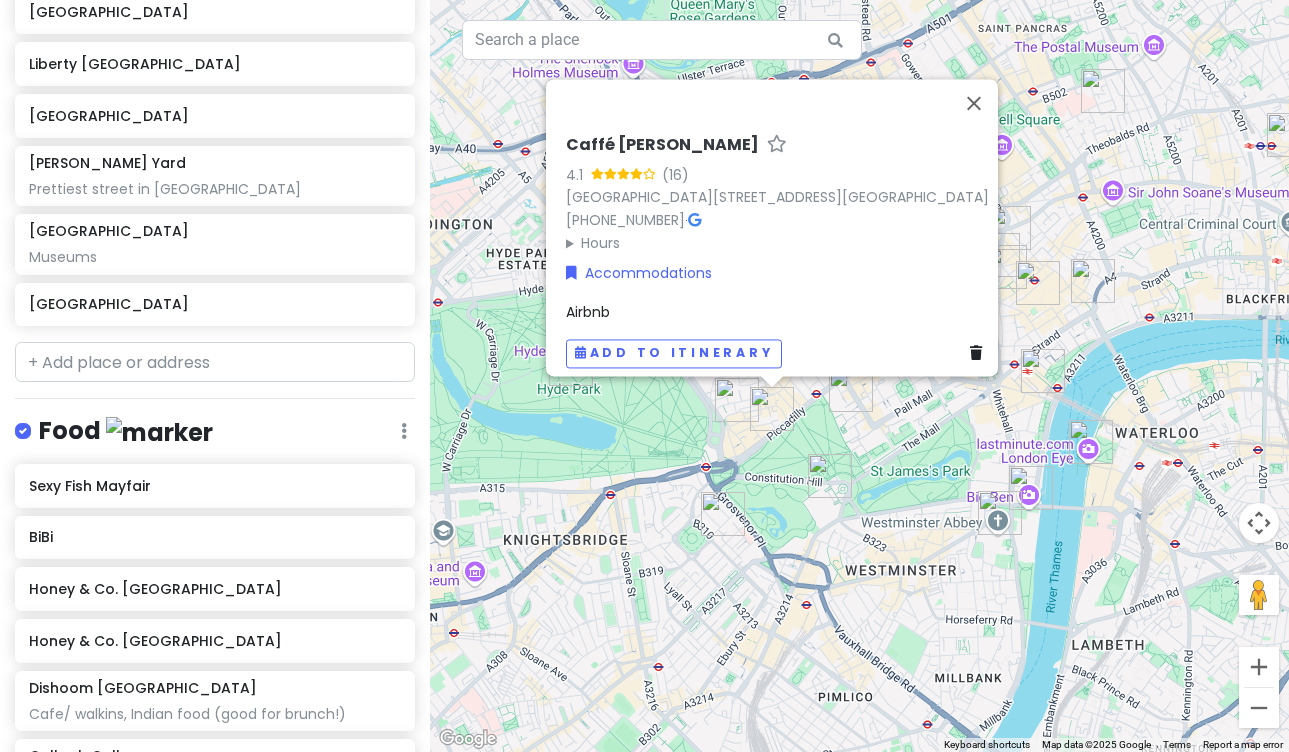 drag, startPoint x: 636, startPoint y: 455, endPoint x: 755, endPoint y: 449, distance: 119.15116 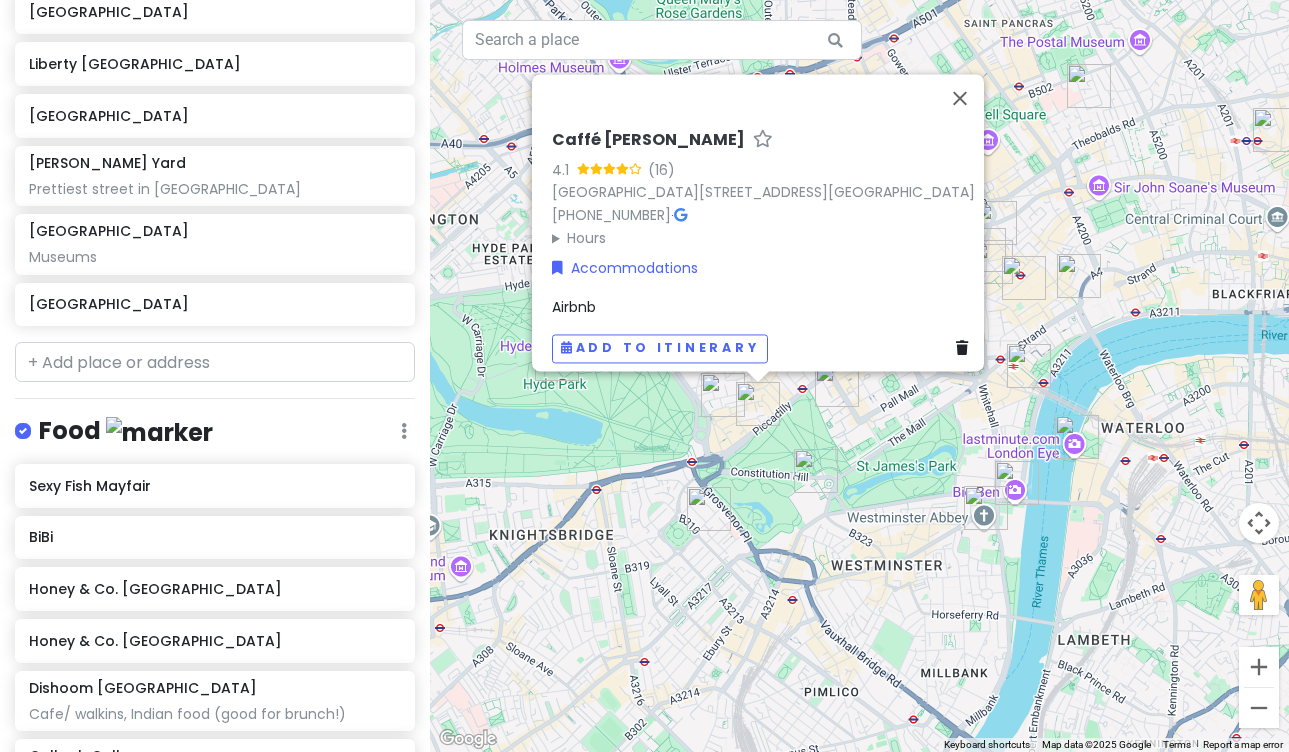 click at bounding box center (816, 471) 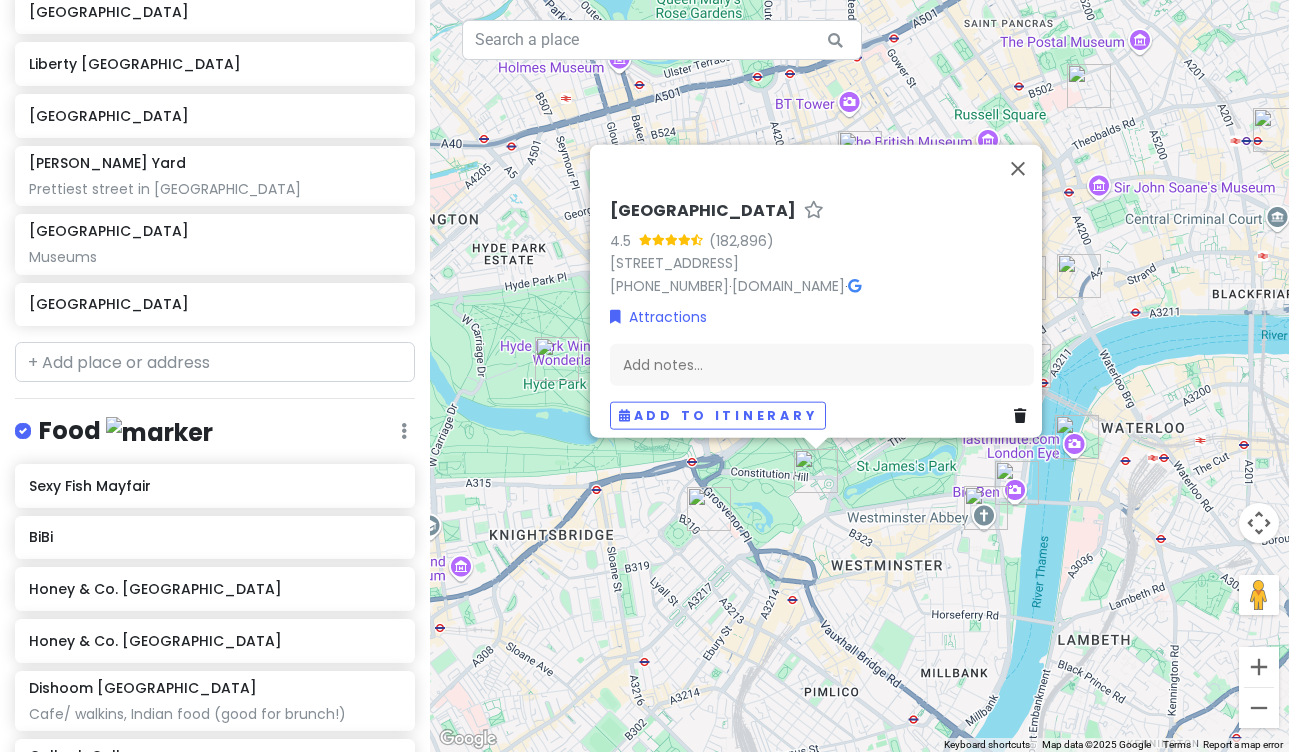 click at bounding box center [986, 508] 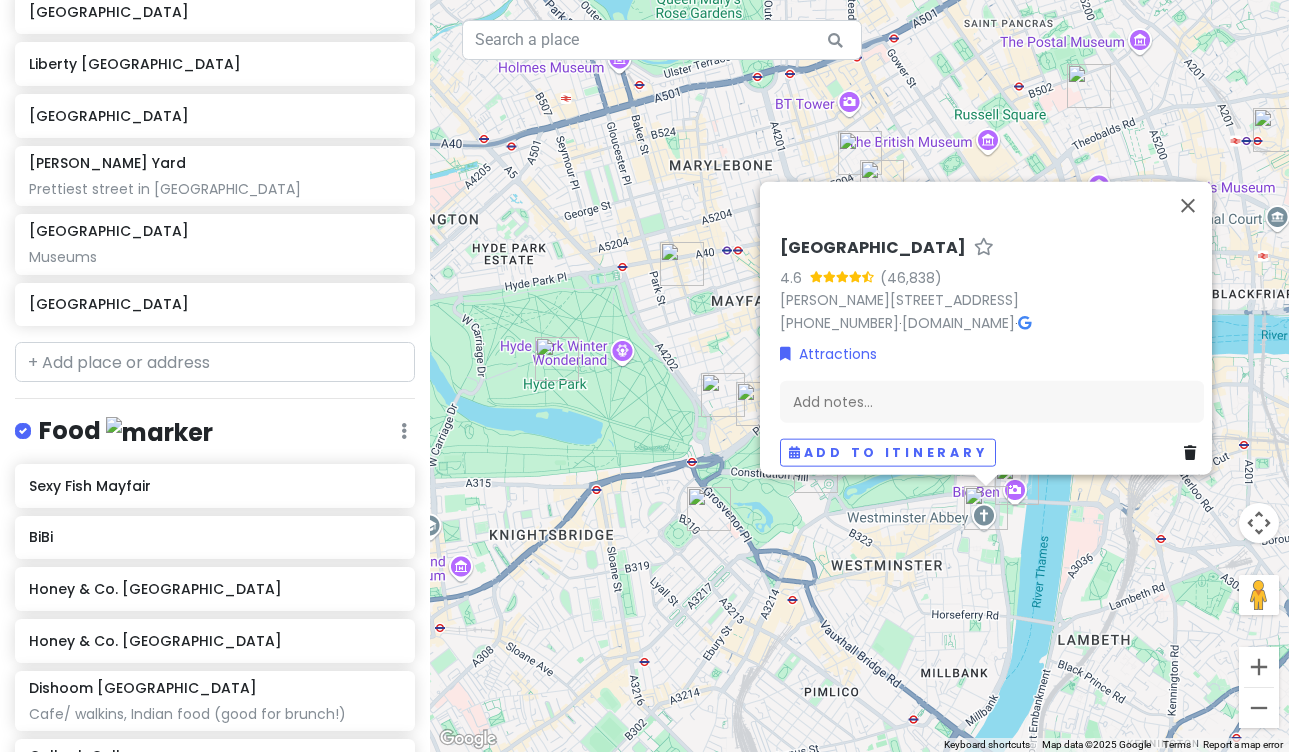 click at bounding box center [1017, 483] 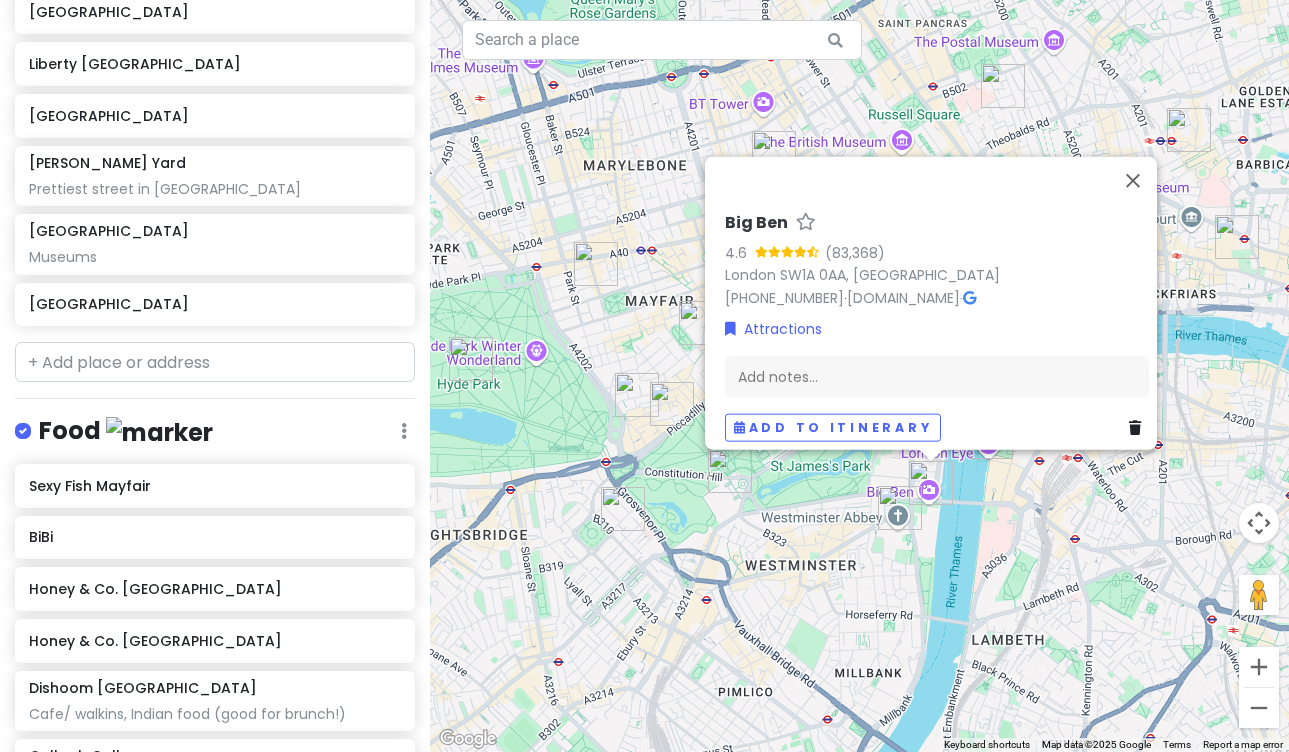 drag, startPoint x: 860, startPoint y: 582, endPoint x: 797, endPoint y: 582, distance: 63 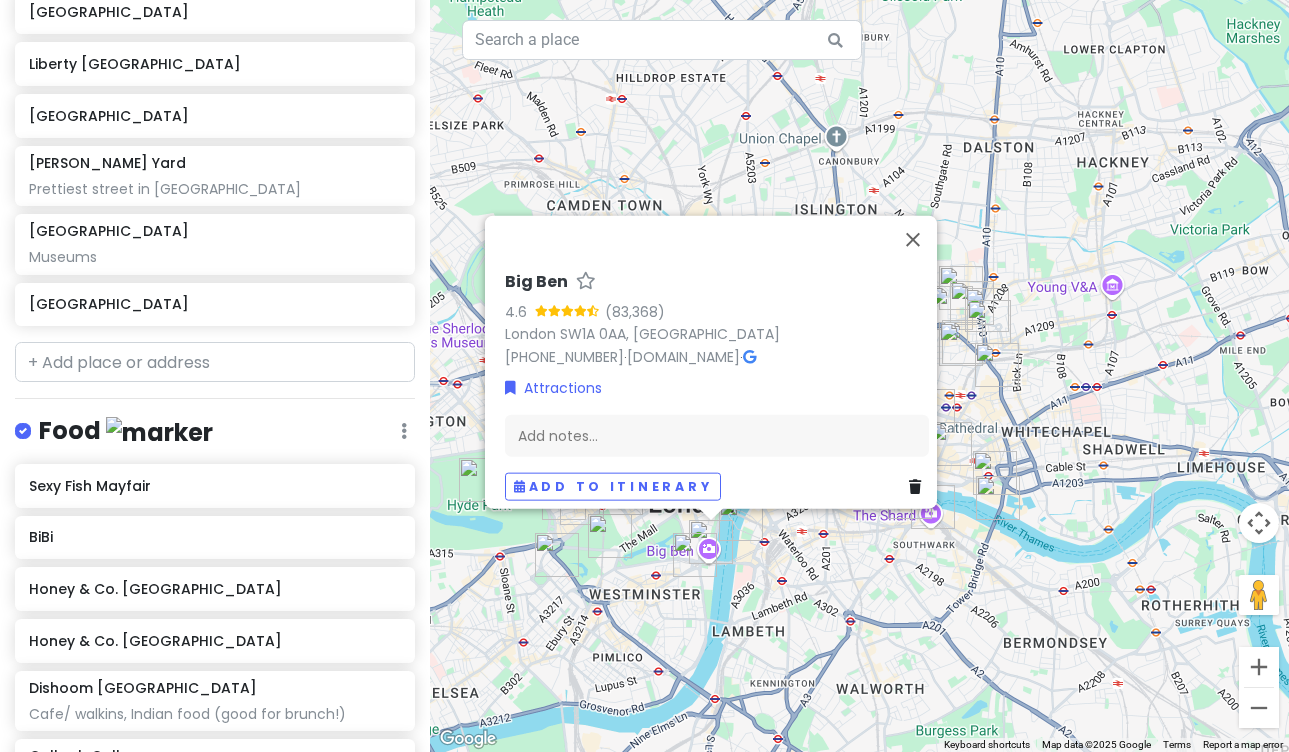 drag, startPoint x: 900, startPoint y: 554, endPoint x: 720, endPoint y: 568, distance: 180.54362 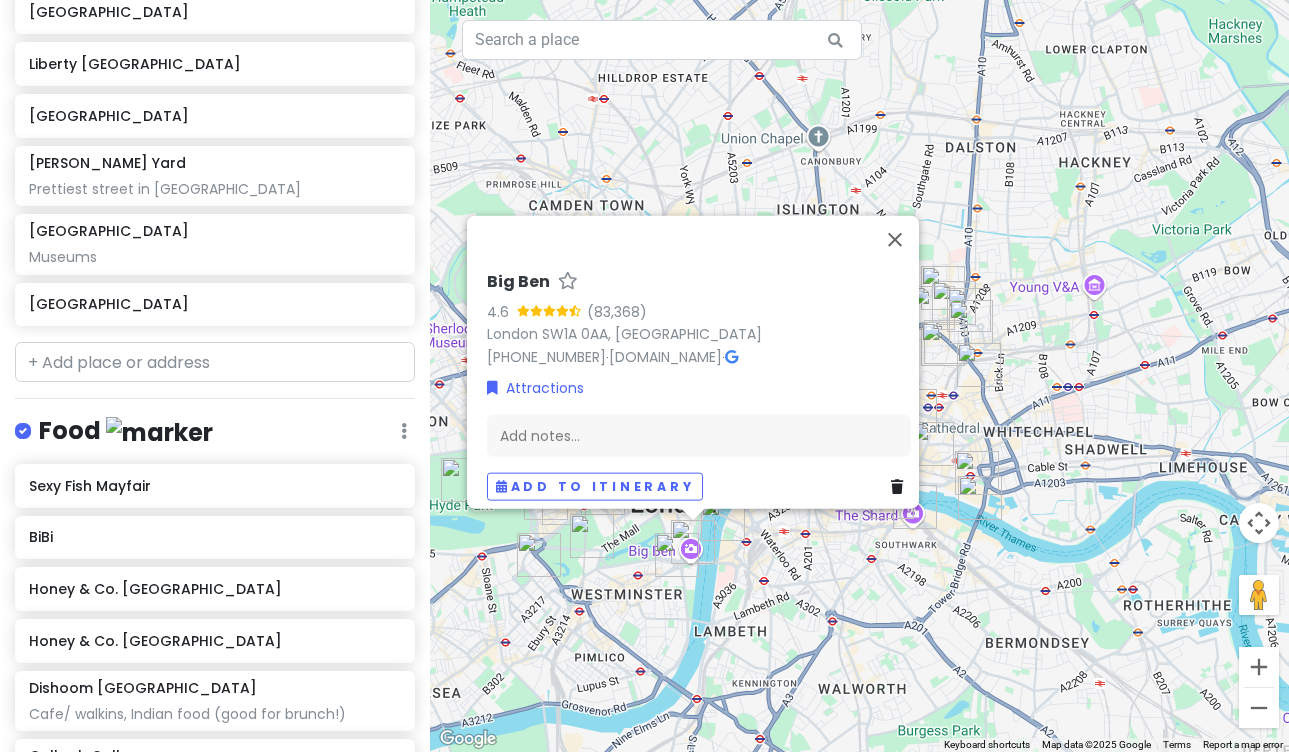 click on "Big Ben 4.6        (83,368) London SW1A 0AA, [GEOGRAPHIC_DATA] [PHONE_NUMBER]   ·   [DOMAIN_NAME]   ·   Attractions Add notes...  Add to itinerary" at bounding box center [859, 376] 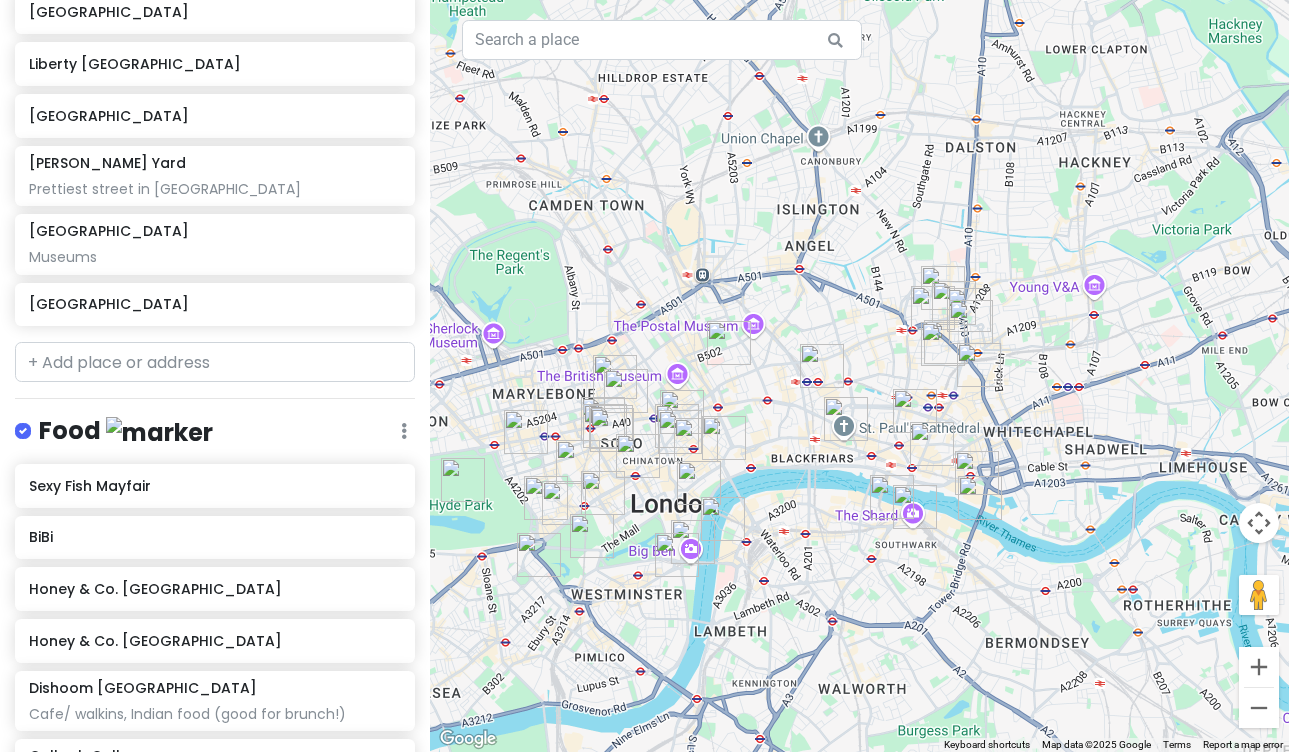 click at bounding box center (915, 507) 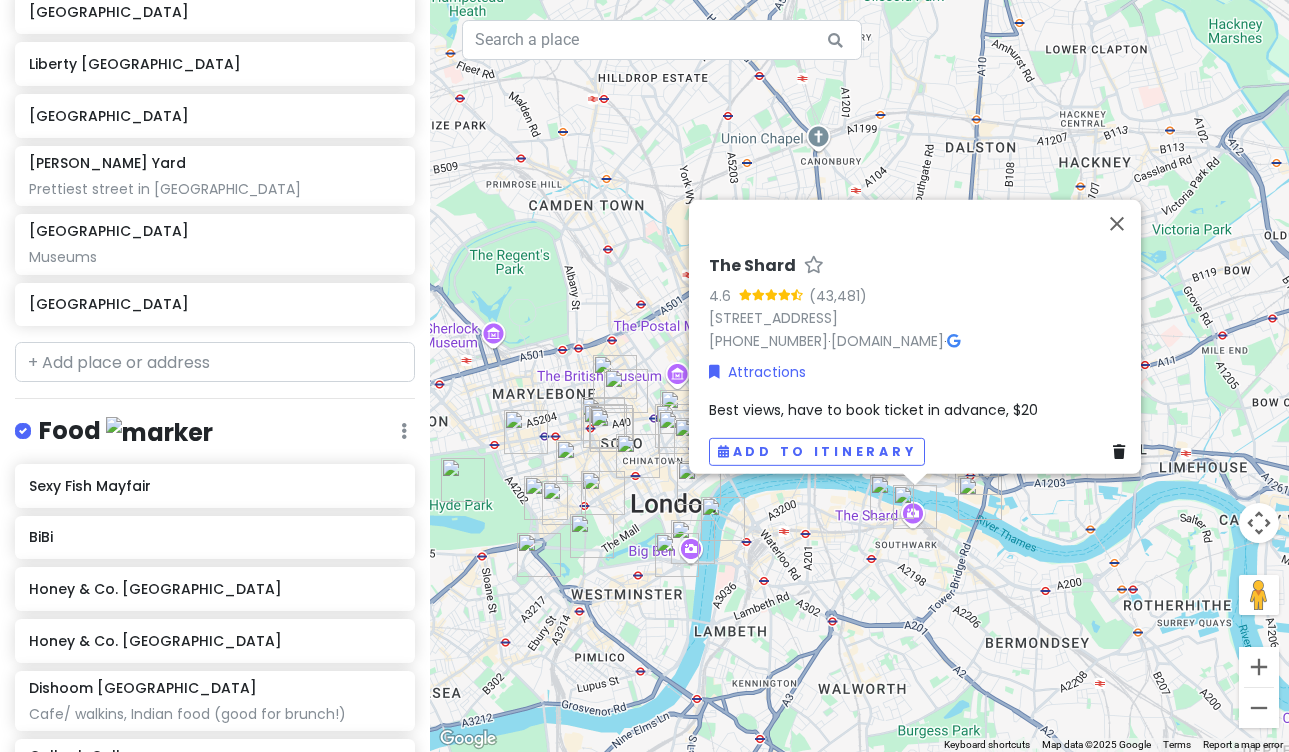 click at bounding box center (892, 497) 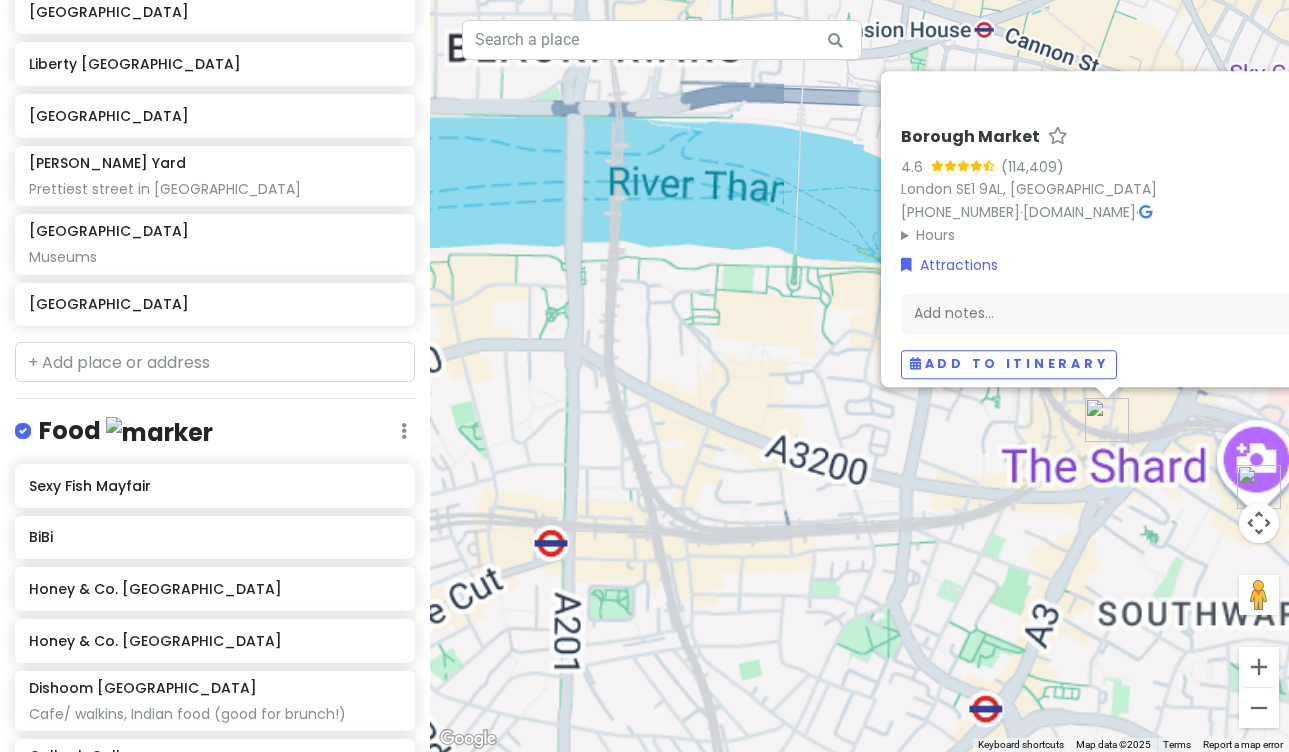 click on "Borough Market 4.6        (114,409) [GEOGRAPHIC_DATA] [PHONE_NUMBER]   ·   [DOMAIN_NAME]   ·   Hours [DATE]  Closed [DATE]  10:00 AM – 5:00 PM [DATE]  10:00 AM – 5:00 PM [DATE]  10:00 AM – 5:00 PM [DATE]  10:00 AM – 5:00 PM [DATE]  9:00 AM – 5:00 PM [DATE]  10:00 AM – 4:00 PM Attractions Add notes...  Add to itinerary" at bounding box center (859, 376) 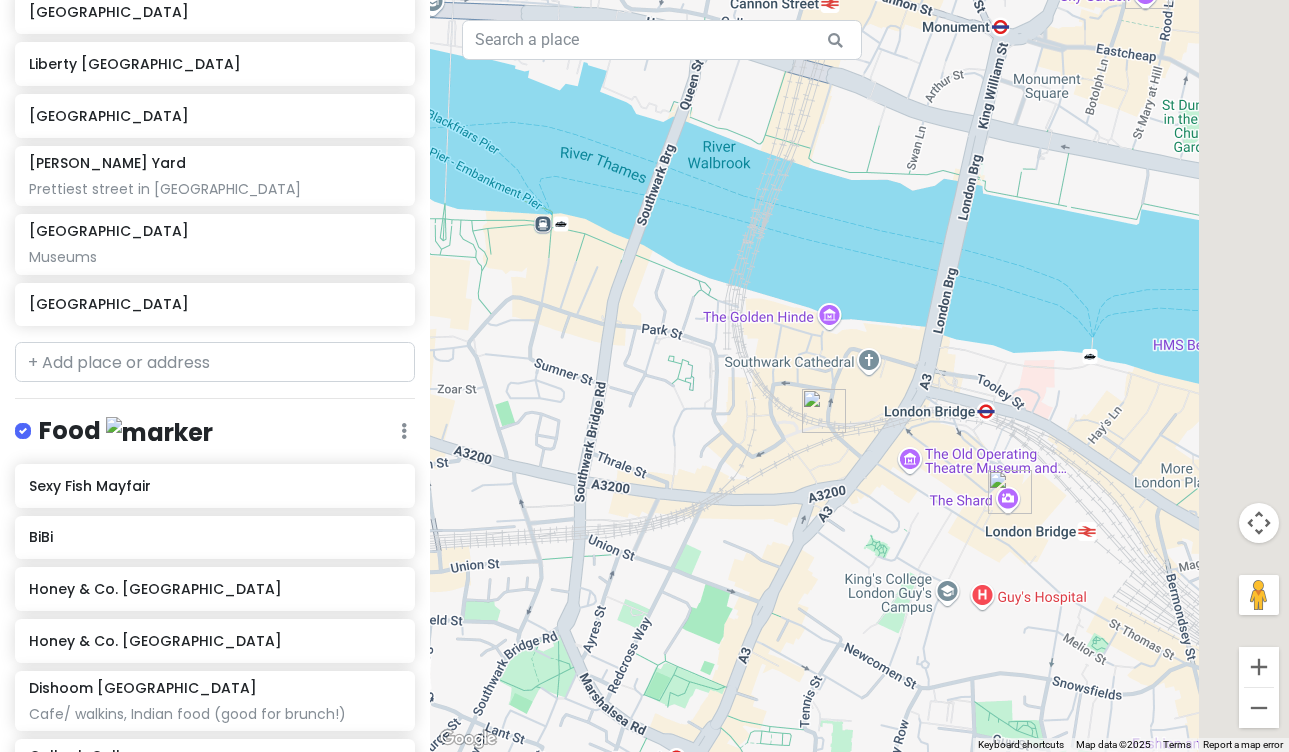 drag, startPoint x: 995, startPoint y: 477, endPoint x: 655, endPoint y: 486, distance: 340.1191 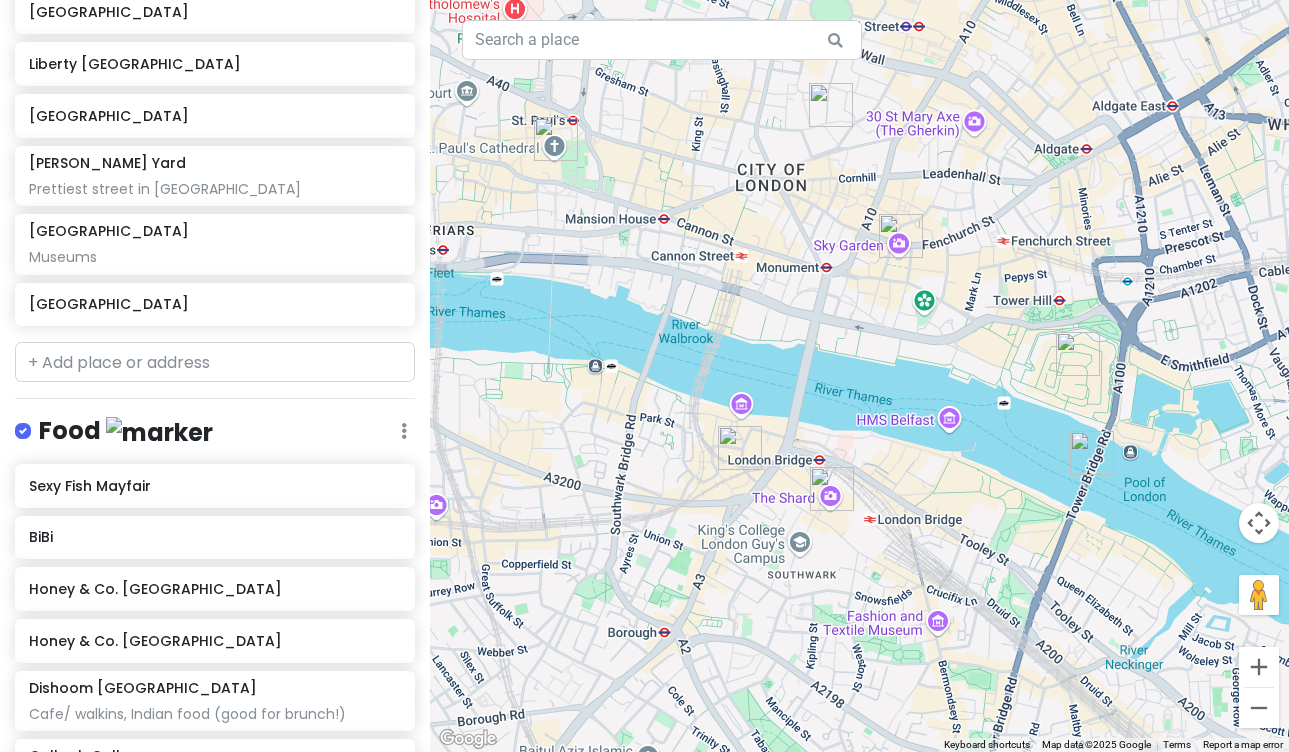 click at bounding box center (1092, 453) 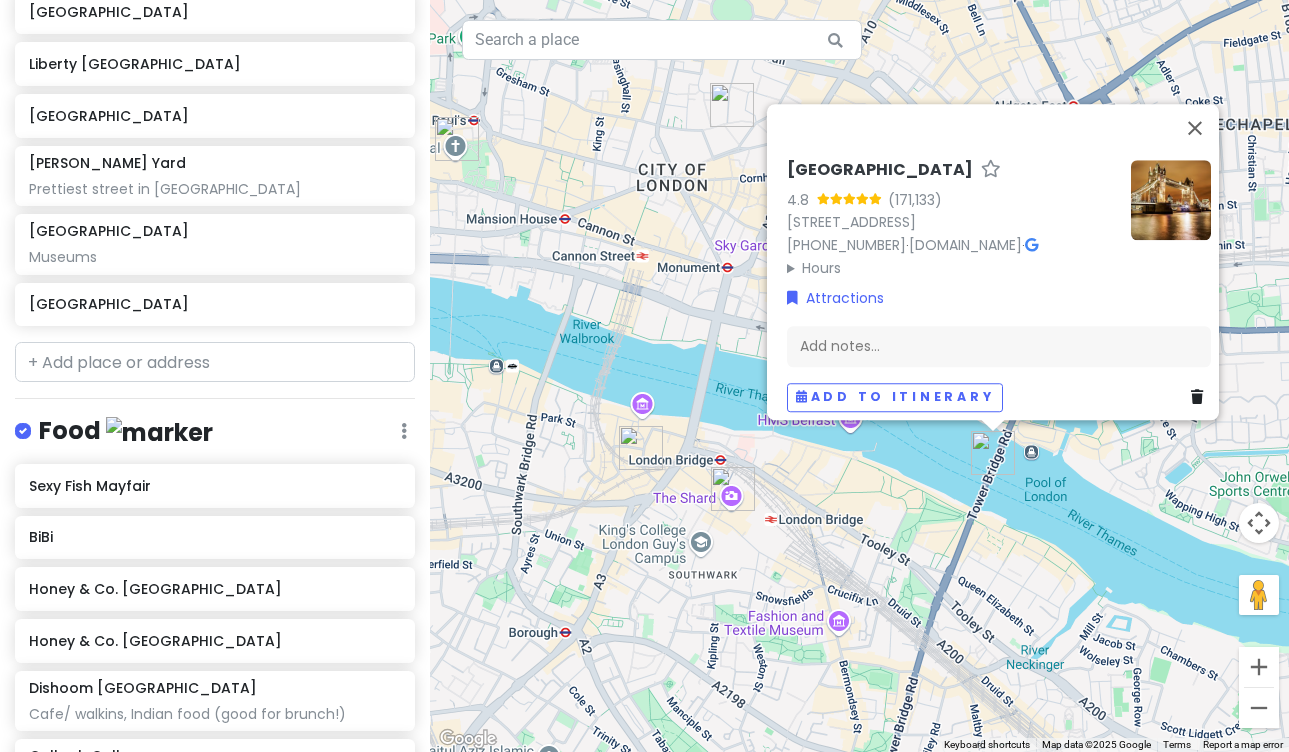 click on "[GEOGRAPHIC_DATA] [STREET_ADDRESS] [PHONE_NUMBER]   ·   [DOMAIN_NAME]   ·   Hours [DATE]  9:30 AM – 6:00 PM [DATE]  9:30 AM – 6:00 PM [DATE]  9:30 AM – 6:00 PM [DATE]  9:30 AM – 6:00 PM [DATE]  9:30 AM – 6:00 PM [DATE]  9:30 AM – 6:00 PM [DATE]  9:30 AM – 6:00 PM Attractions Add notes...  Add to itinerary" at bounding box center [859, 376] 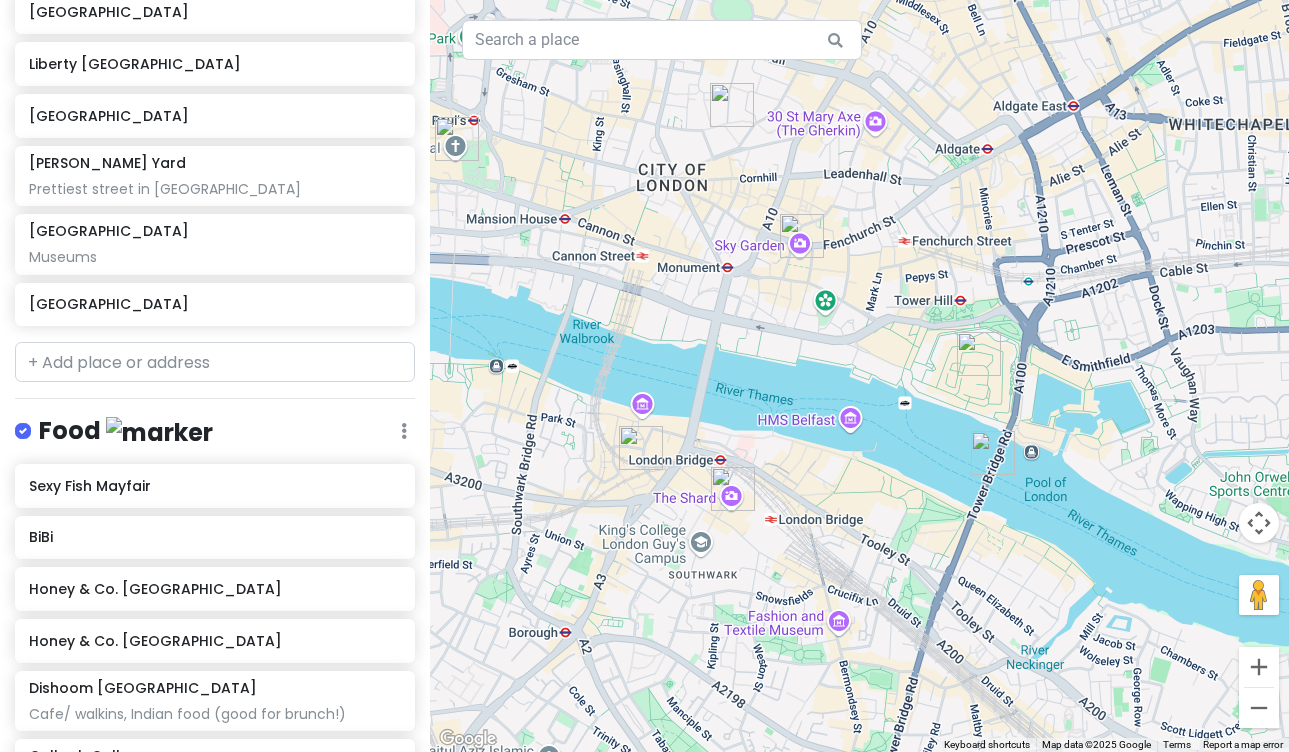 click at bounding box center [979, 354] 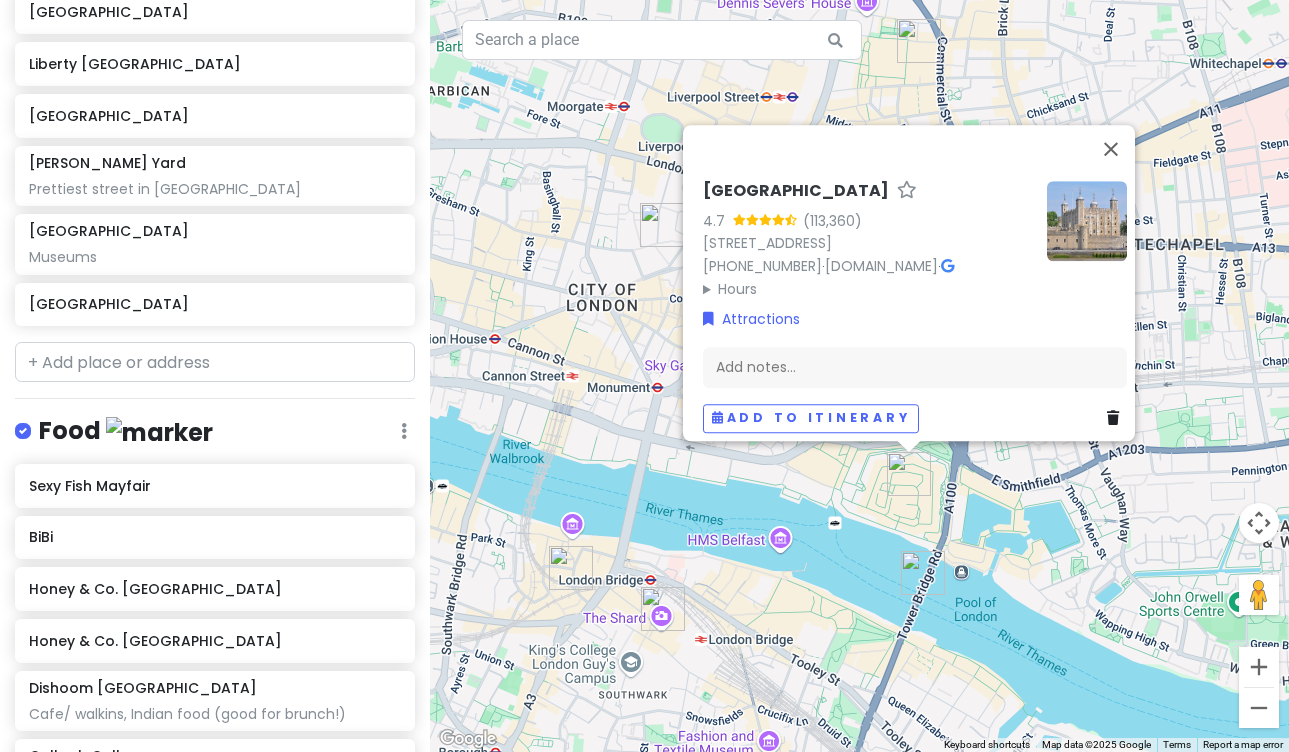 drag, startPoint x: 900, startPoint y: 538, endPoint x: 819, endPoint y: 596, distance: 99.62429 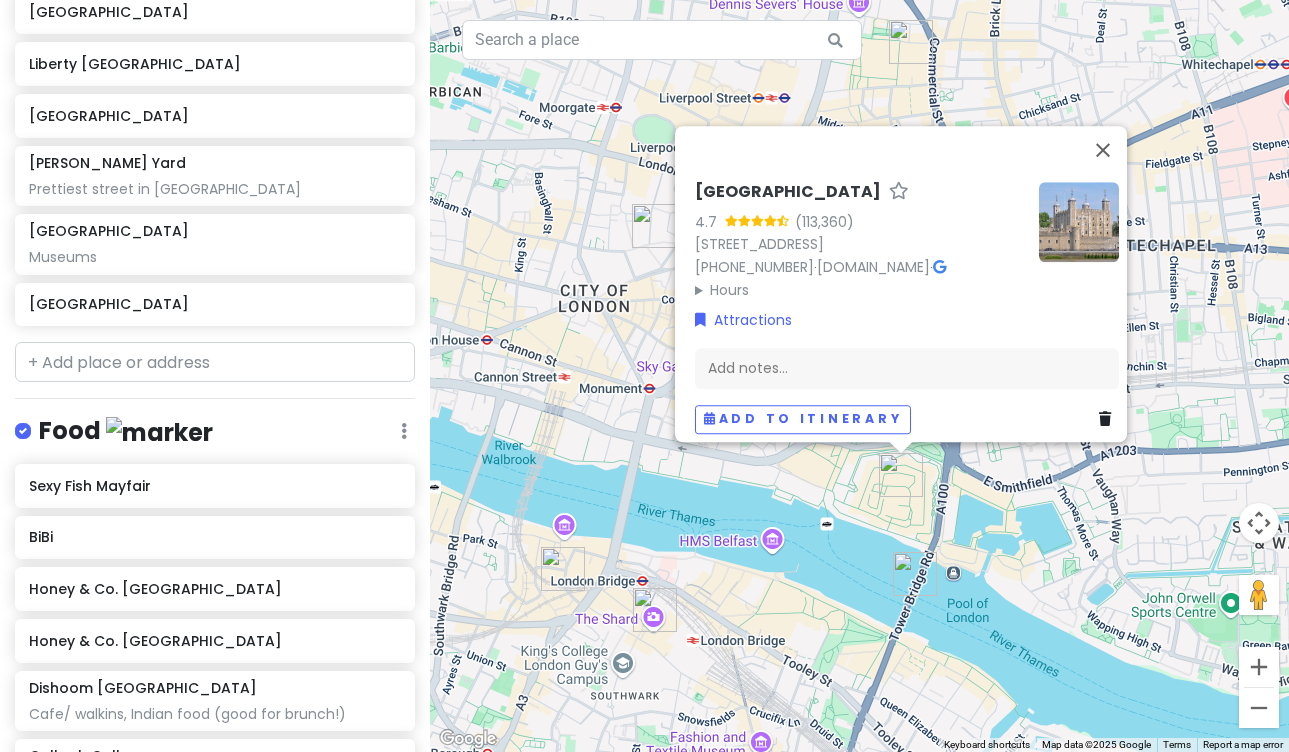 click on "[GEOGRAPHIC_DATA] 4.7        (113,360) [GEOGRAPHIC_DATA] [PHONE_NUMBER]   ·   [DOMAIN_NAME]   ·   Hours [DATE]  10:00 AM – 5:30 PM [DATE]  9:00 AM – 5:30 PM [DATE]  9:00 AM – 5:30 PM [DATE]  9:00 AM – 5:30 PM [DATE]  9:00 AM – 5:30 PM [DATE]  9:00 AM – 5:30 PM [DATE]  10:00 AM – 5:30 PM Attractions Add notes...  Add to itinerary" at bounding box center [859, 376] 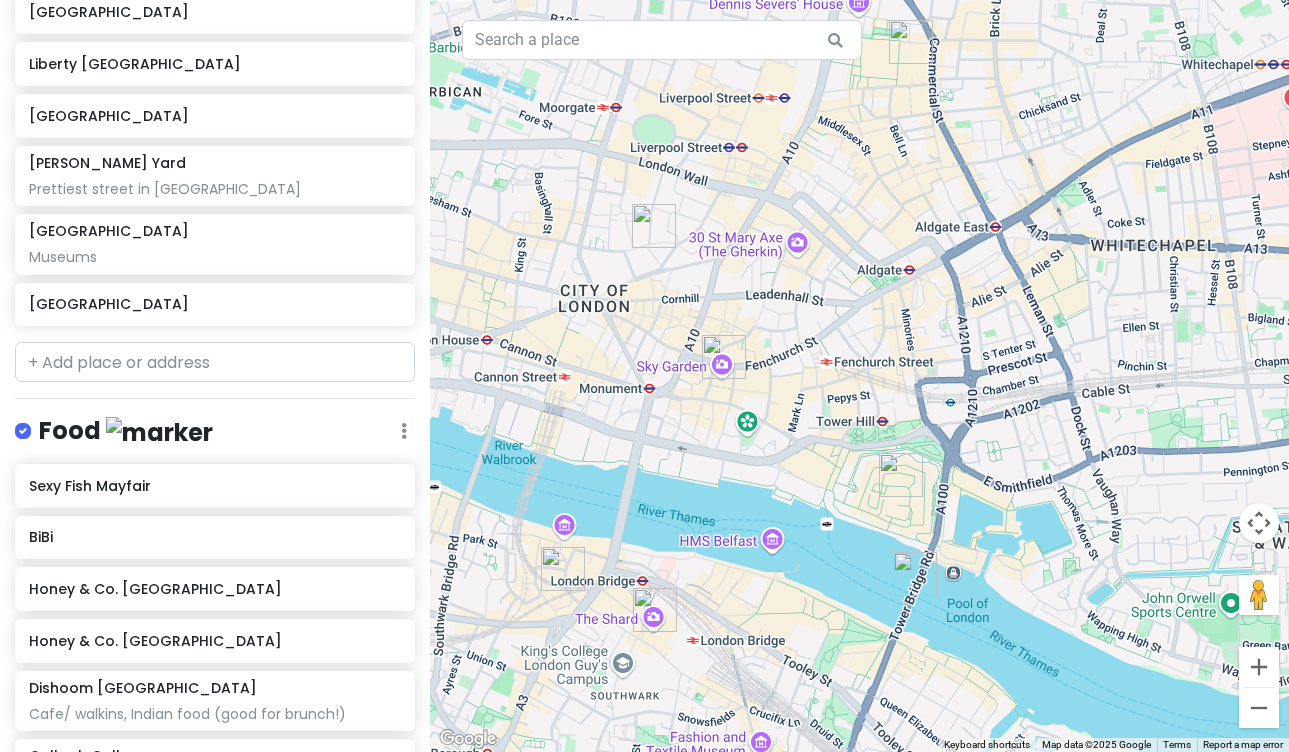 click at bounding box center (724, 357) 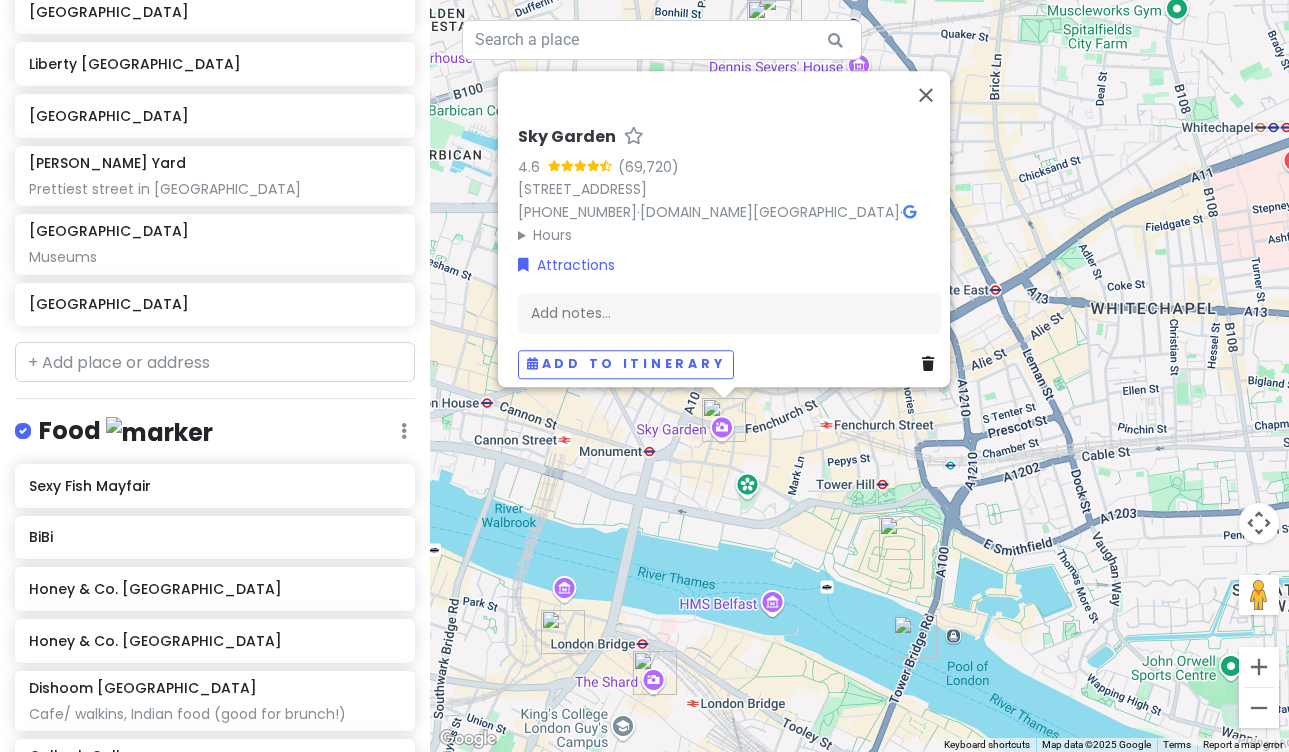 click on "Sky Garden 4.6        (69,720) [STREET_ADDRESS] [PHONE_NUMBER]   ·   [DOMAIN_NAME][GEOGRAPHIC_DATA]   ·   Hours [DATE]  10:00 AM – 11:00 PM [DATE]  8:00 AM – 11:00 PM [DATE]  8:00 AM – 11:00 PM [DATE]  8:00 AM – 11:00 PM [DATE]  8:00 AM – 12:00 AM [DATE]  8:00 AM – 12:00 AM [DATE]  8:00 AM – 11:00 PM Attractions Add notes...  Add to itinerary" at bounding box center [859, 376] 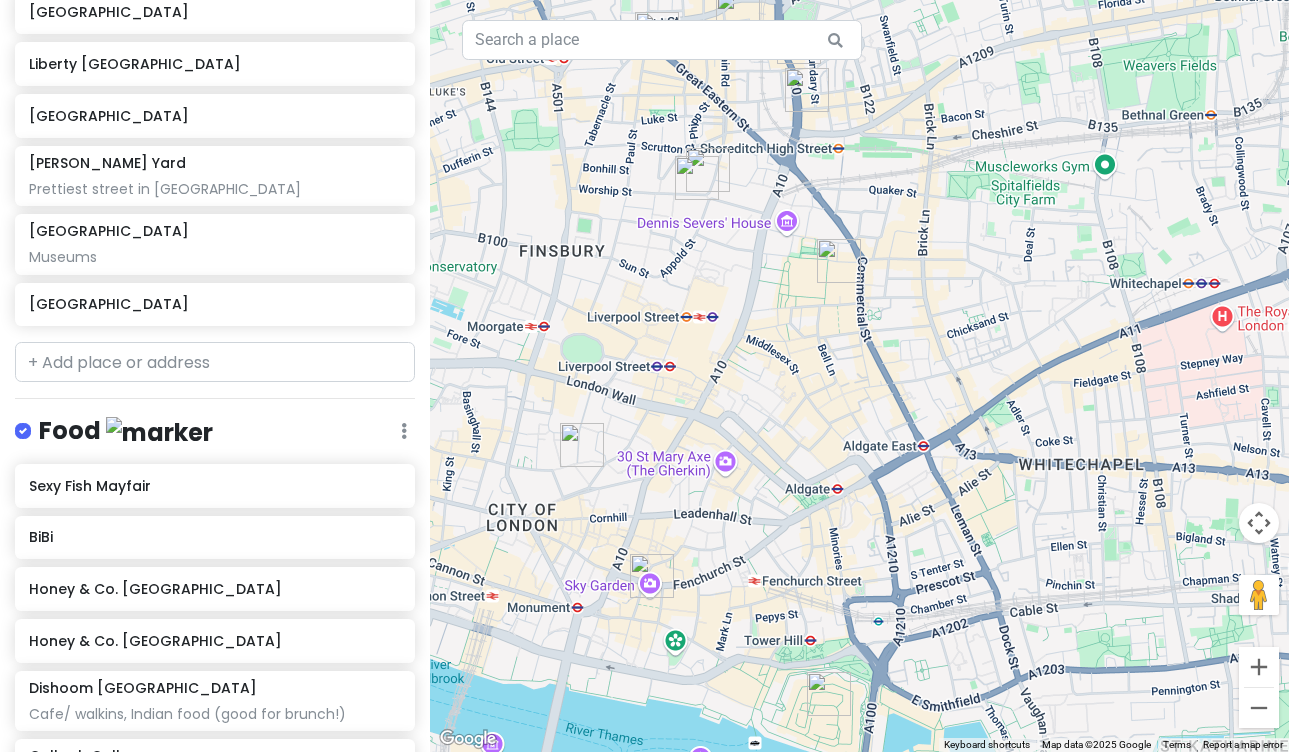 drag, startPoint x: 918, startPoint y: 431, endPoint x: 842, endPoint y: 596, distance: 181.66177 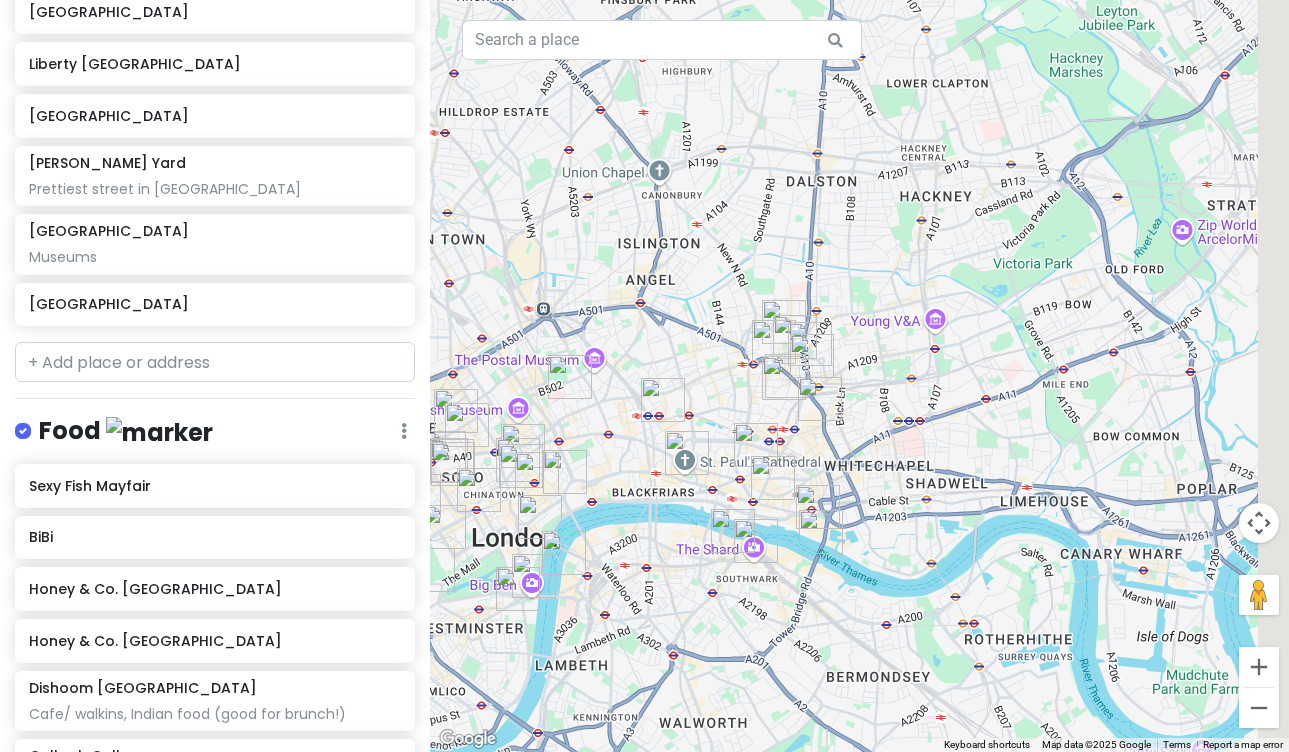 drag, startPoint x: 956, startPoint y: 520, endPoint x: 909, endPoint y: 522, distance: 47.042534 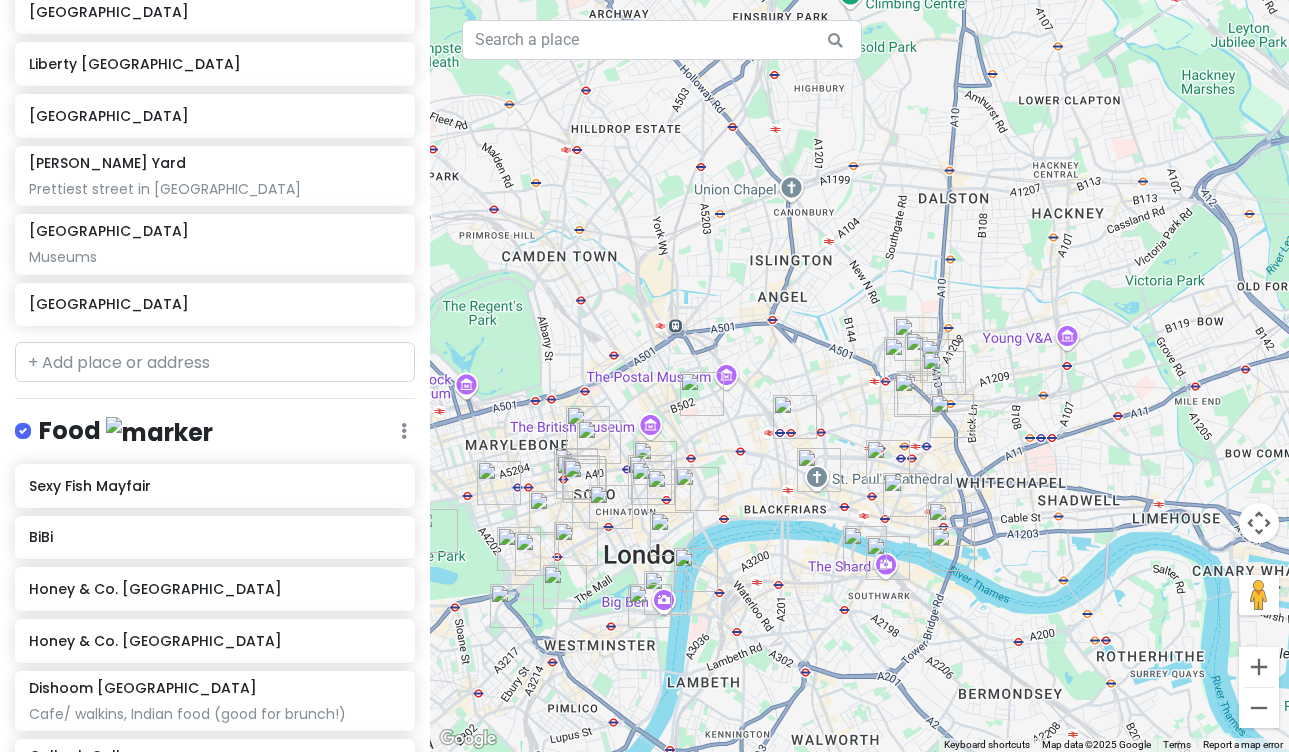 drag, startPoint x: 837, startPoint y: 404, endPoint x: 938, endPoint y: 385, distance: 102.77159 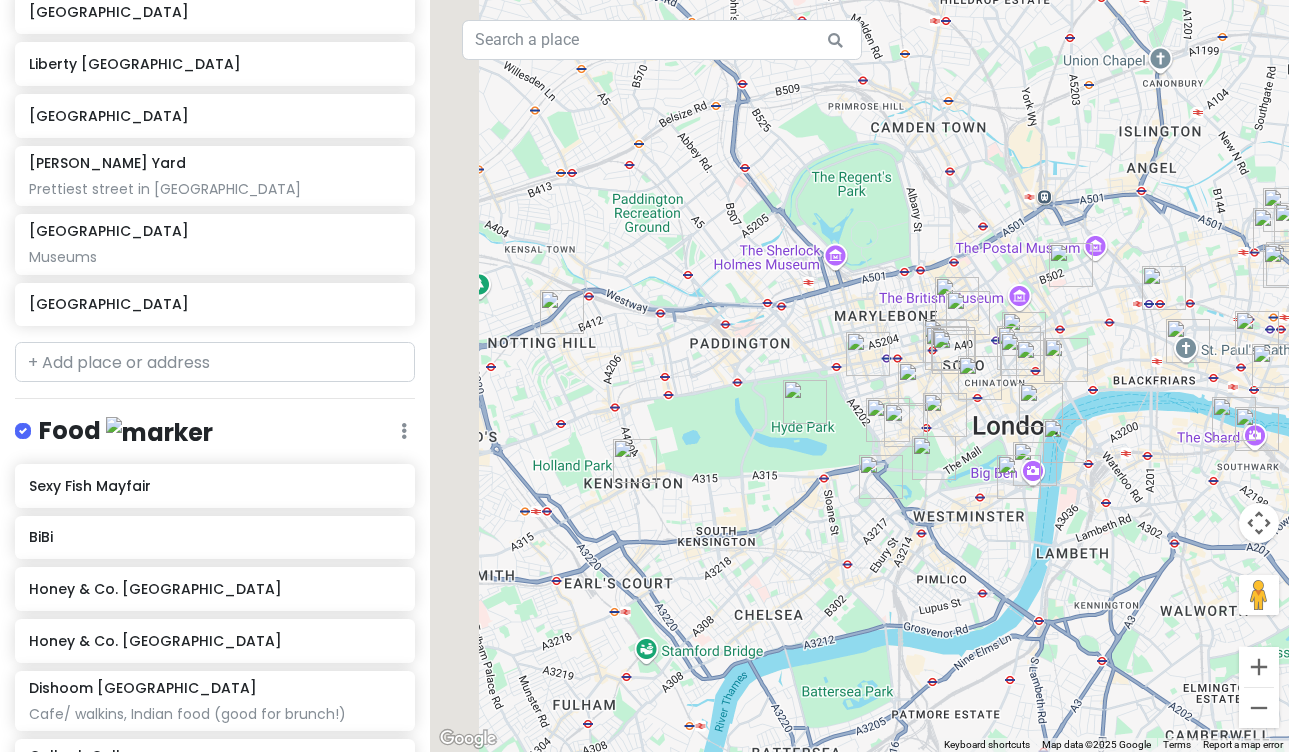 drag, startPoint x: 695, startPoint y: 448, endPoint x: 1074, endPoint y: 316, distance: 401.32904 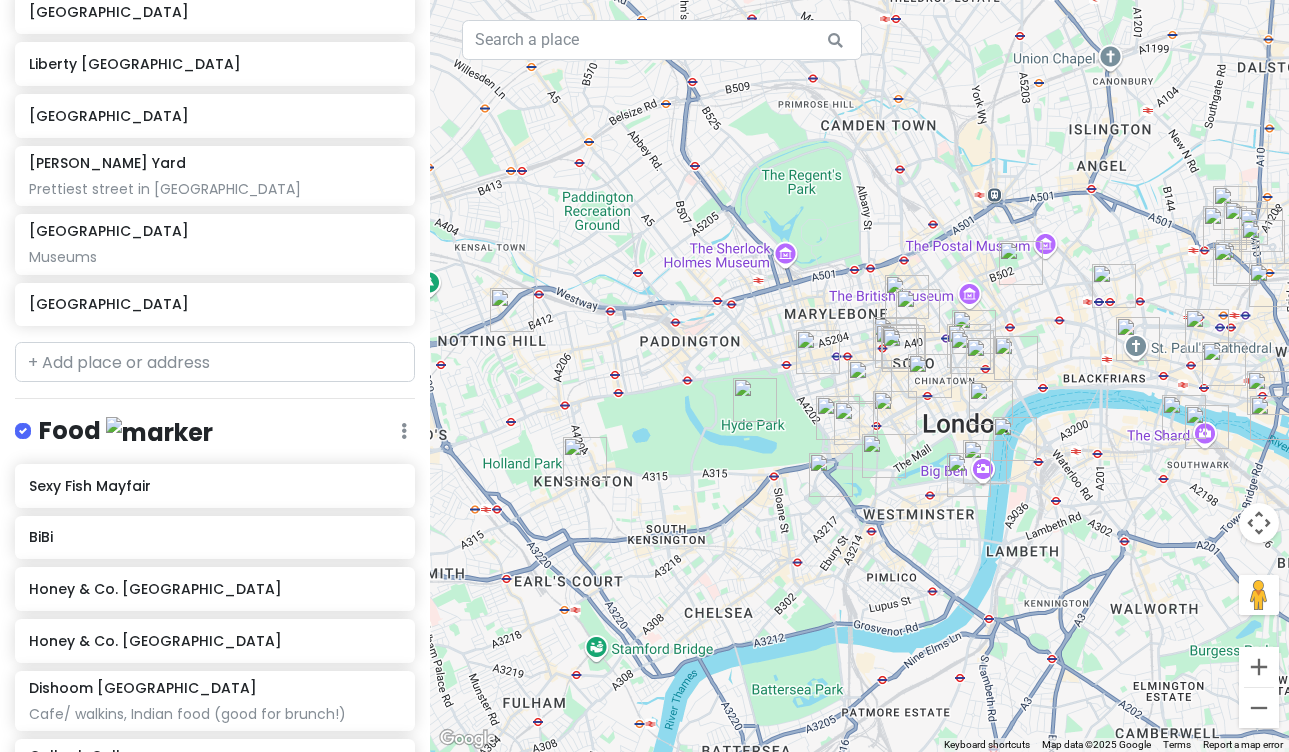 drag, startPoint x: 847, startPoint y: 412, endPoint x: 689, endPoint y: 412, distance: 158 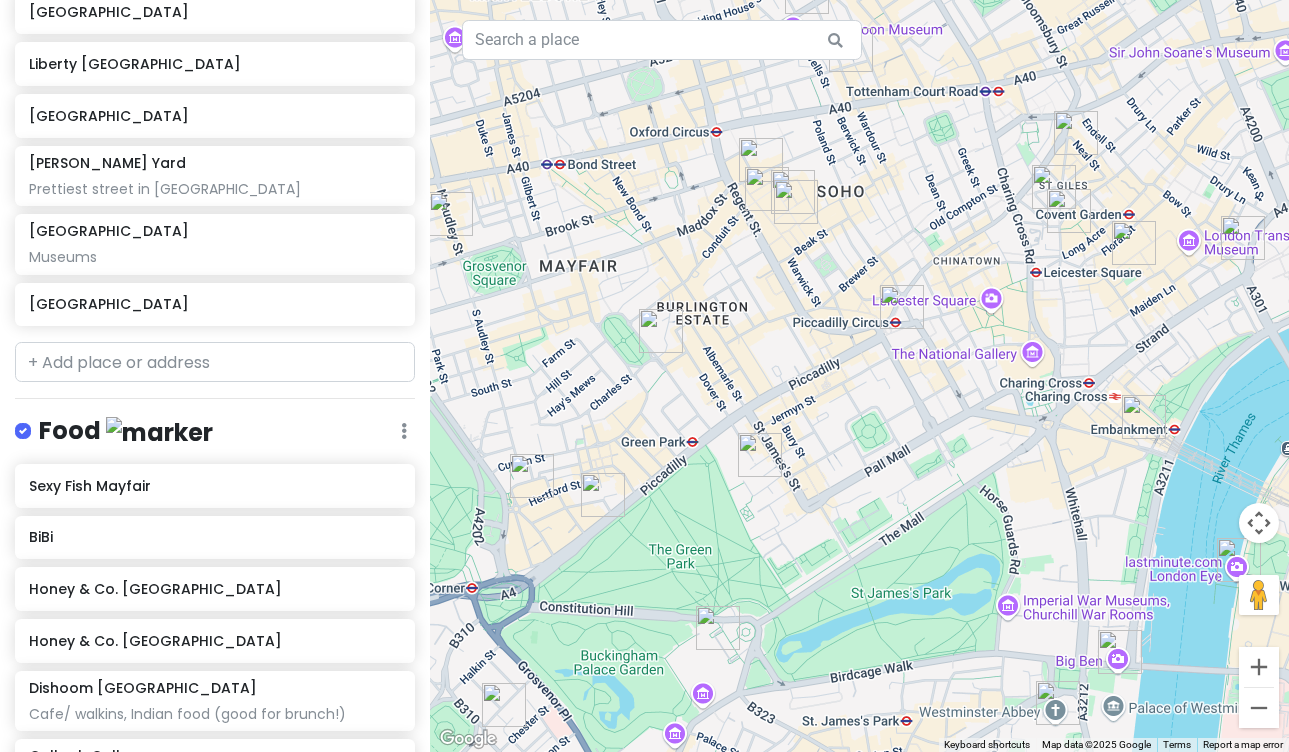 click at bounding box center [902, 307] 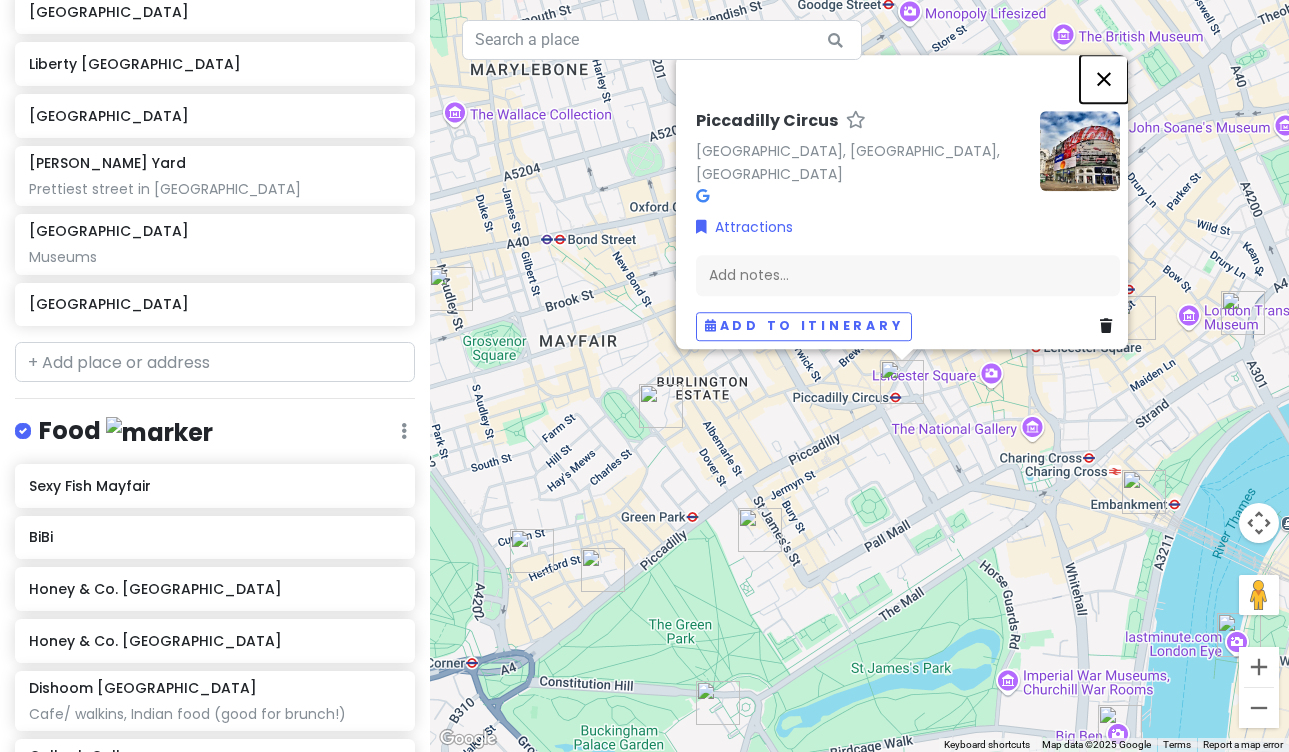 click at bounding box center (1104, 79) 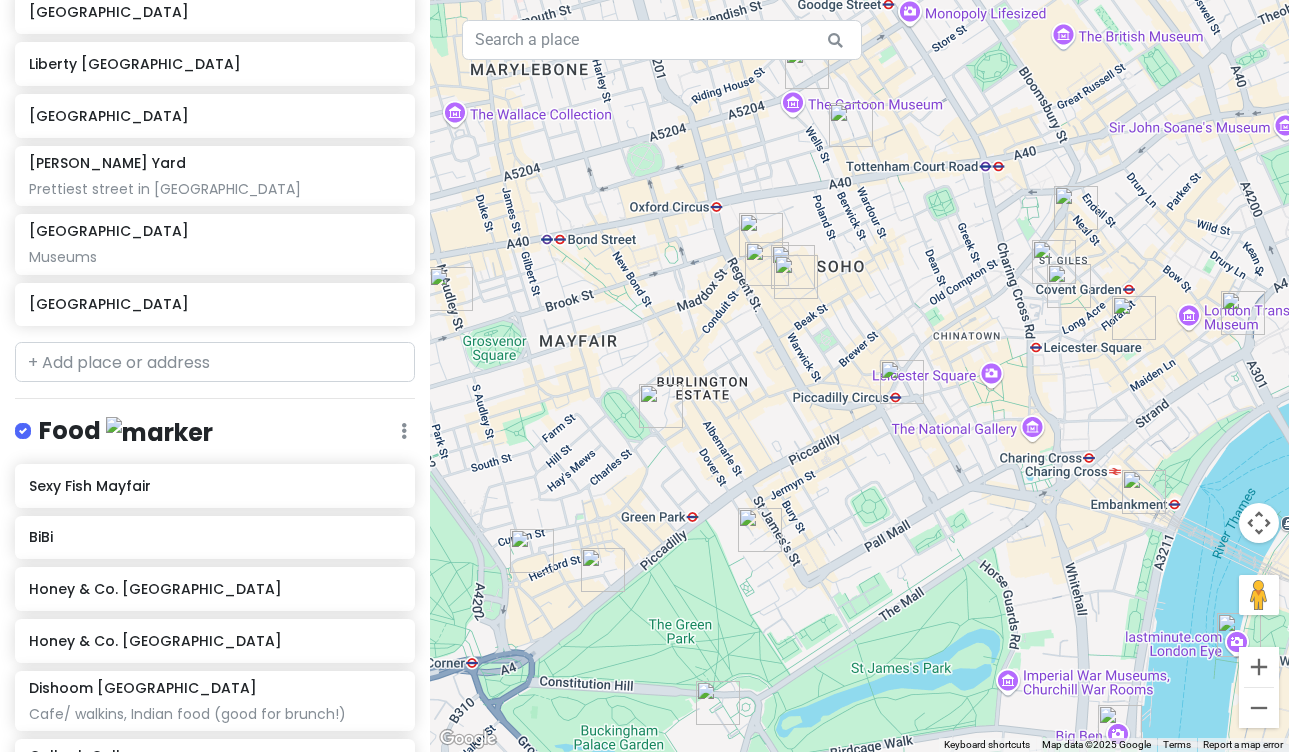 click at bounding box center (1054, 262) 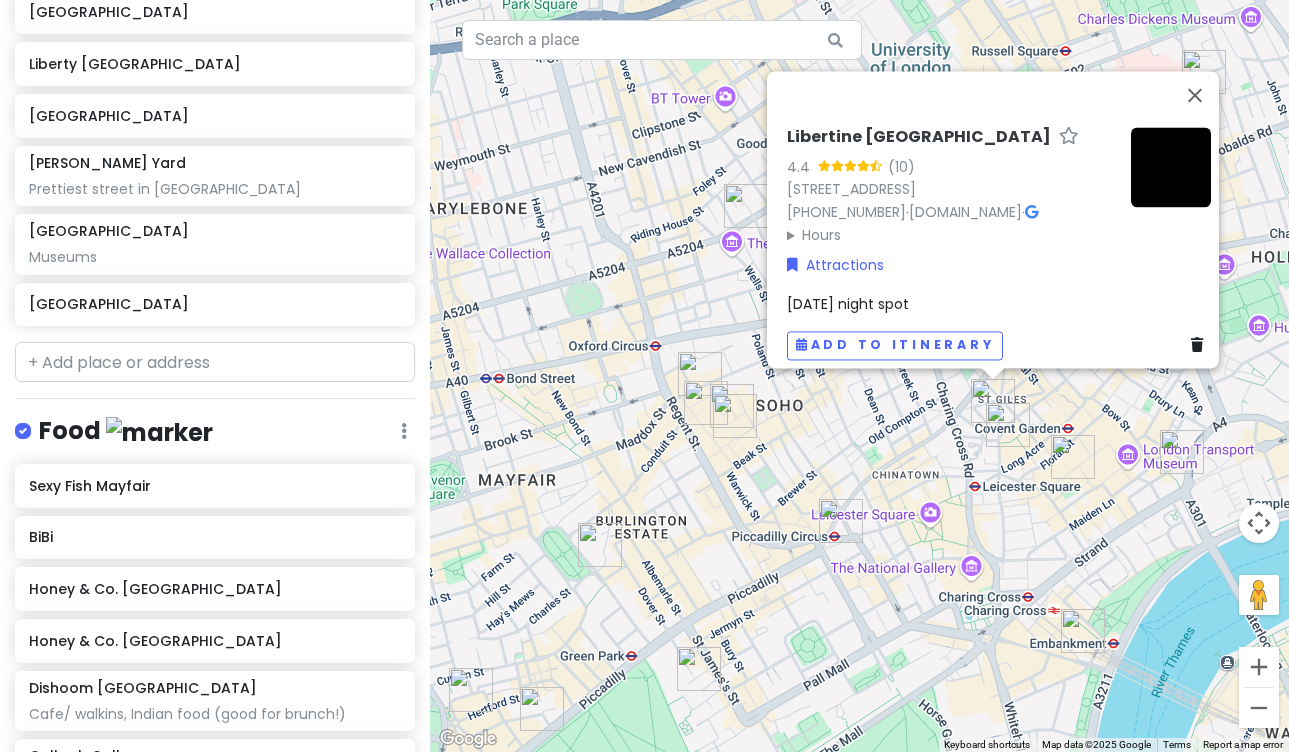 click on "Libertine London 4.4        (10) [STREET_ADDRESS] [PHONE_NUMBER]   ·   [DOMAIN_NAME]   ·   Hours [DATE]  9:00 AM – 5:30 AM [DATE]  9:00 AM – 5:30 AM [DATE]  9:00 AM – 5:30 AM [DATE]  9:00 AM – 5:30 AM [DATE]  9:00 AM – 5:30 AM [DATE]  Closed [DATE]  Closed Attractions [DATE] night spot  Add to itinerary" at bounding box center [859, 376] 